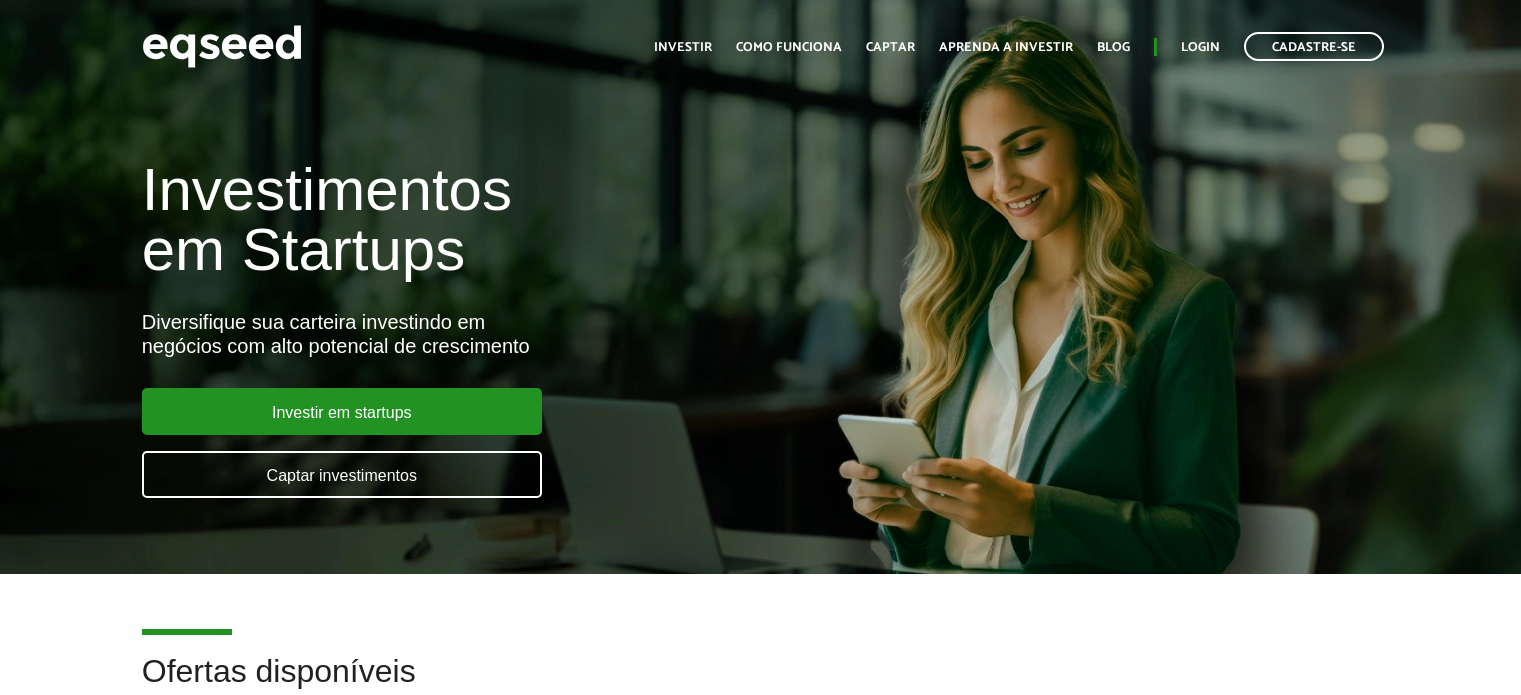 scroll, scrollTop: 0, scrollLeft: 0, axis: both 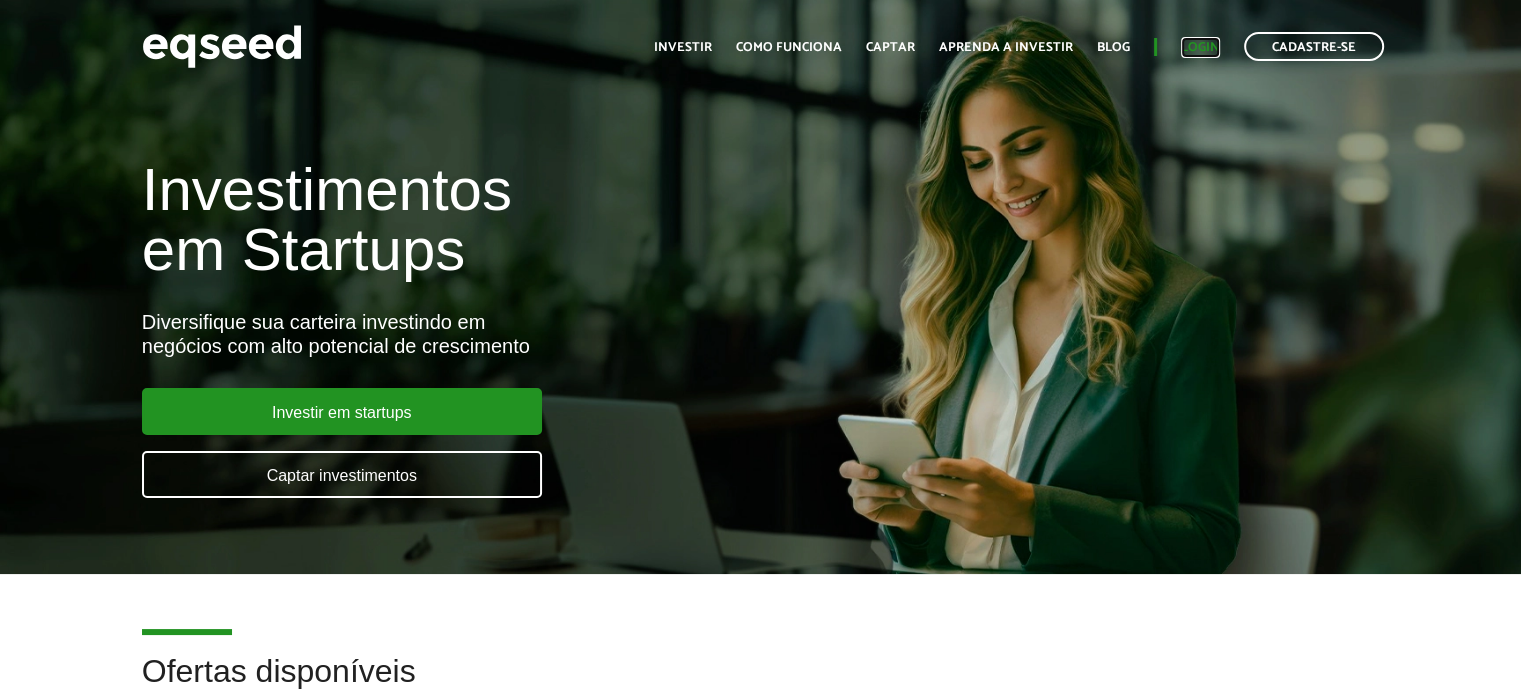 click on "Login" at bounding box center (1200, 47) 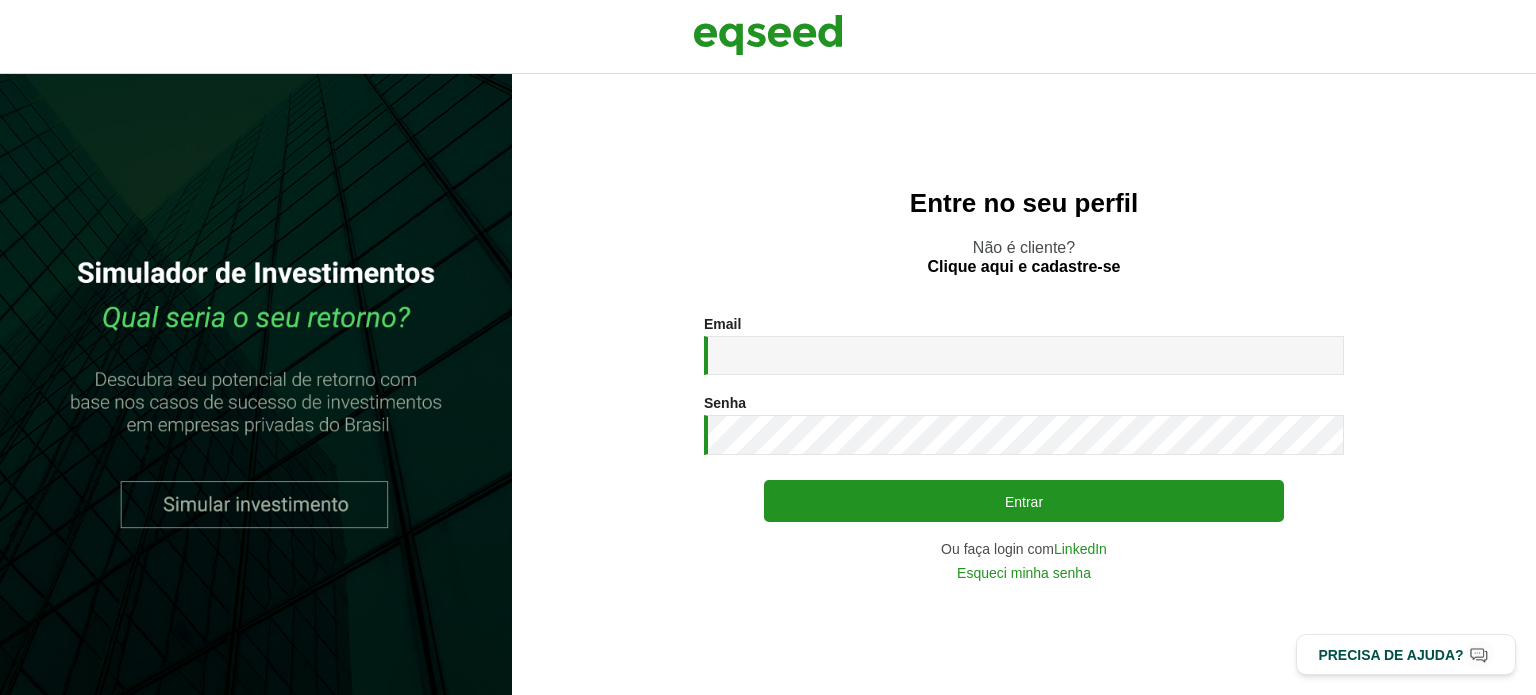scroll, scrollTop: 0, scrollLeft: 0, axis: both 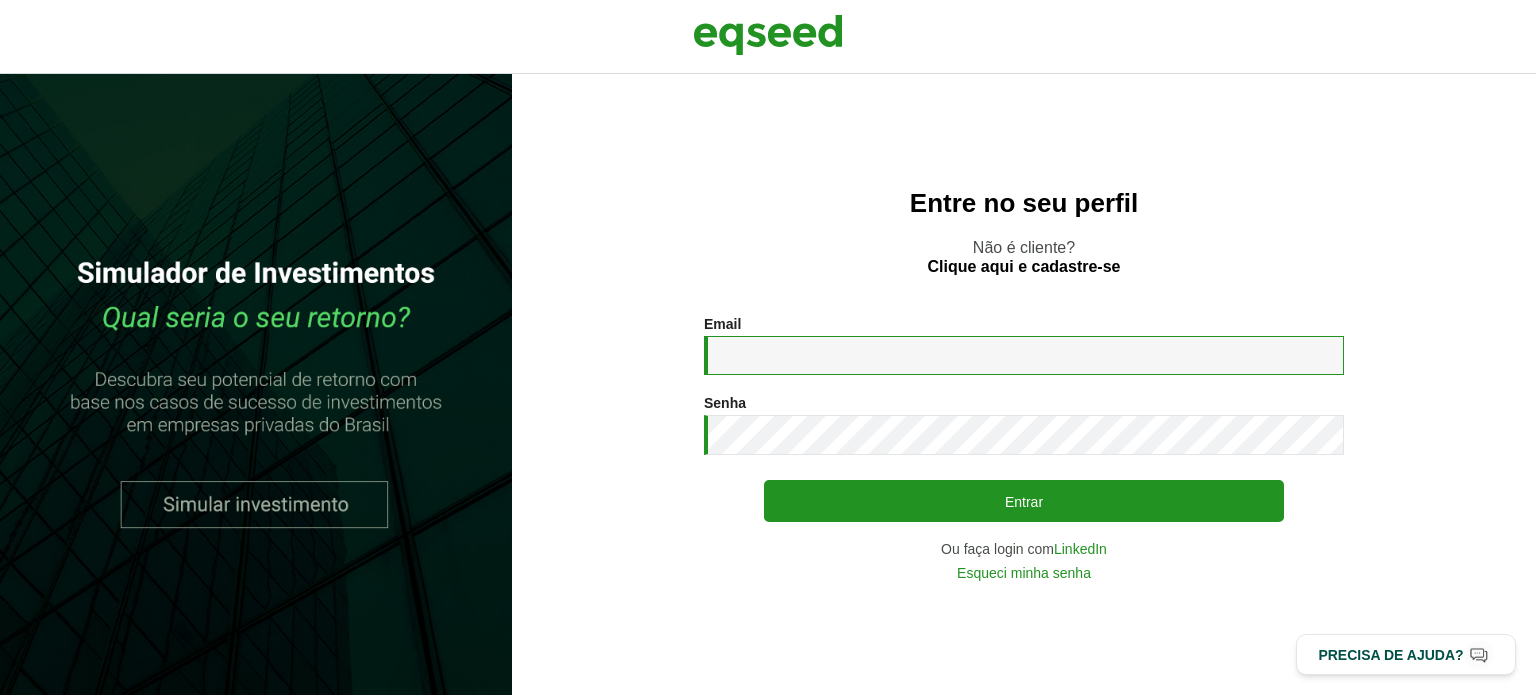 click on "Email  *" at bounding box center [1024, 355] 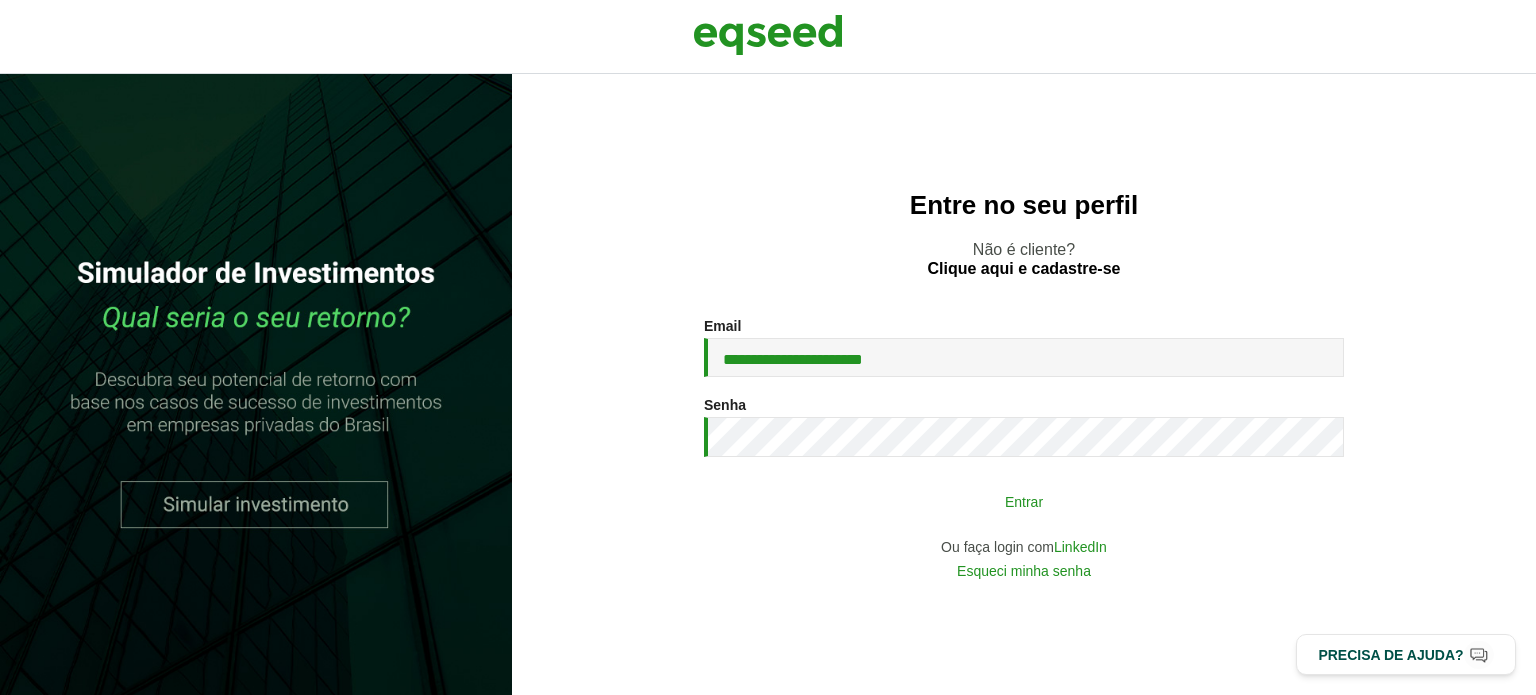 click on "Entrar" at bounding box center (1024, 501) 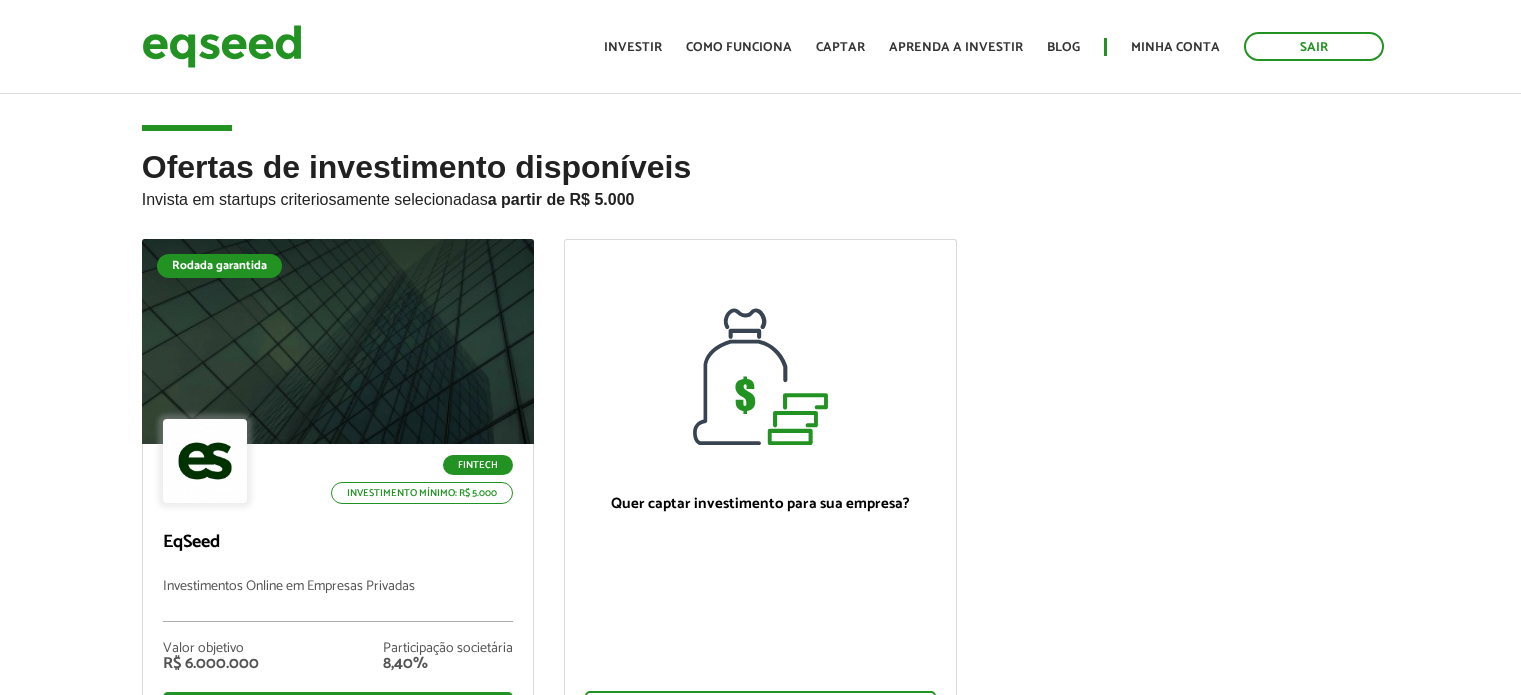 scroll, scrollTop: 0, scrollLeft: 0, axis: both 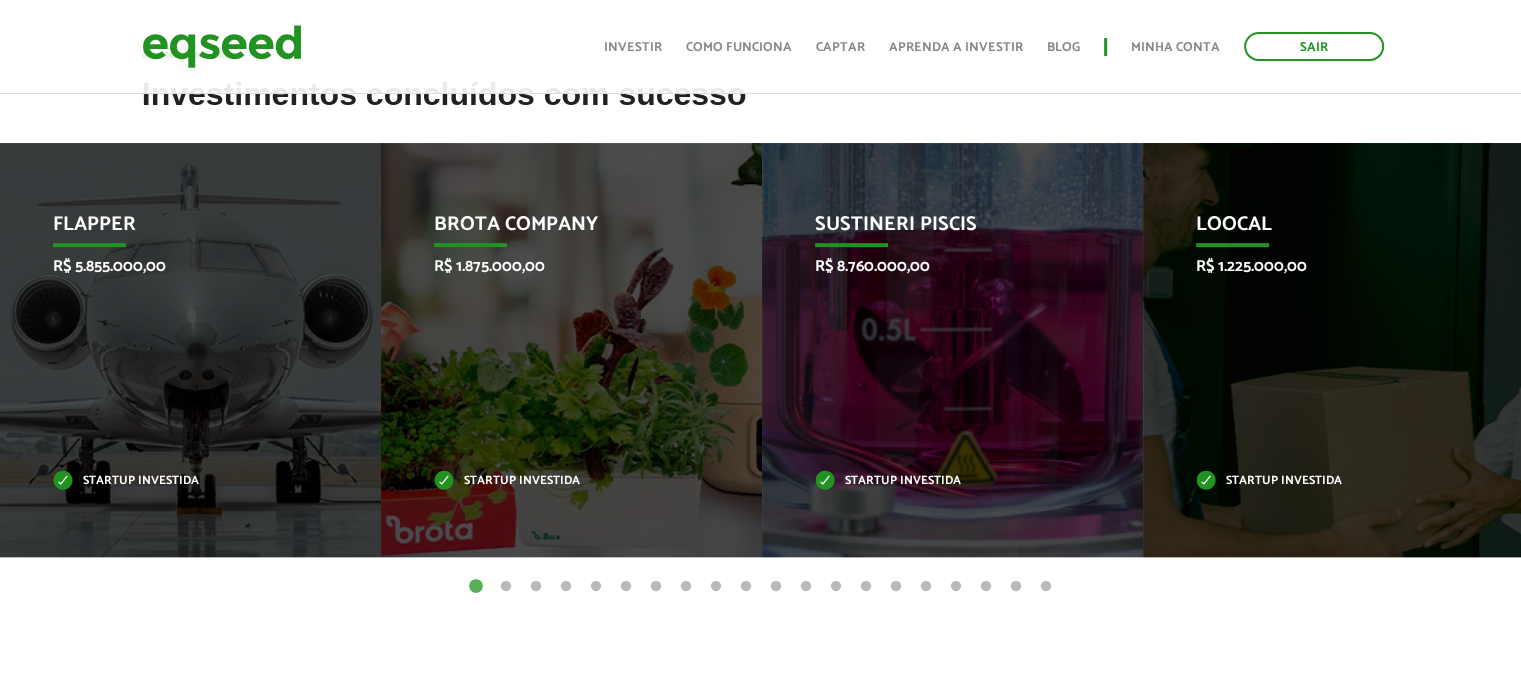 click on "2" at bounding box center [506, 587] 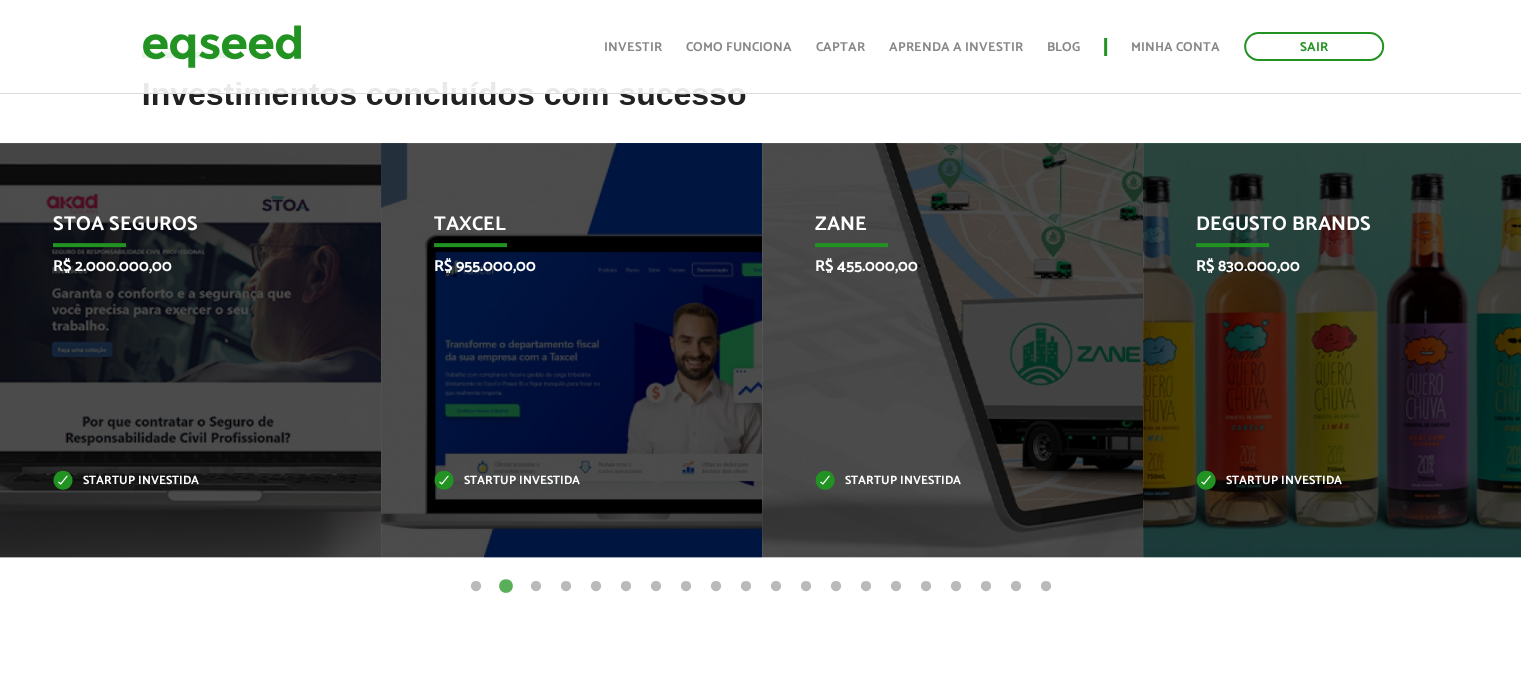 click on "3" at bounding box center (536, 587) 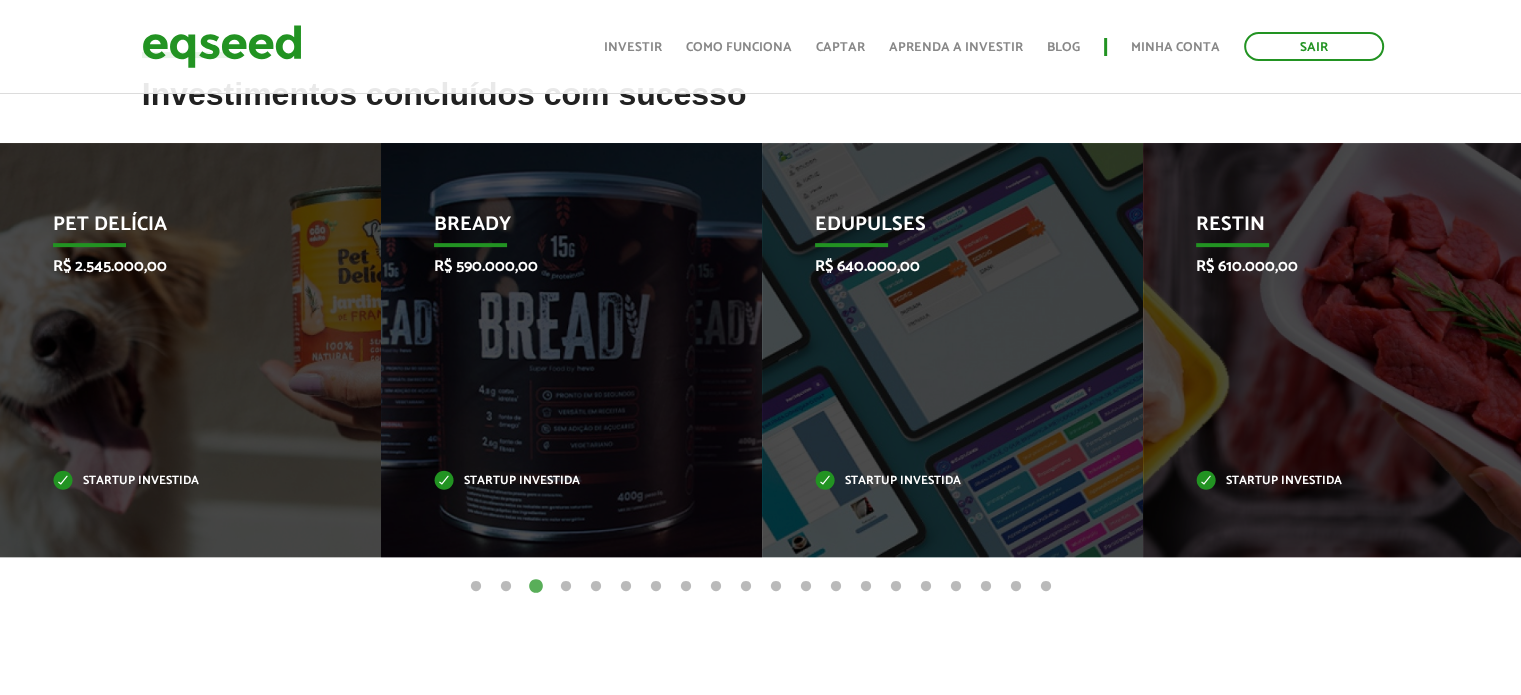 click on "1" at bounding box center (476, 587) 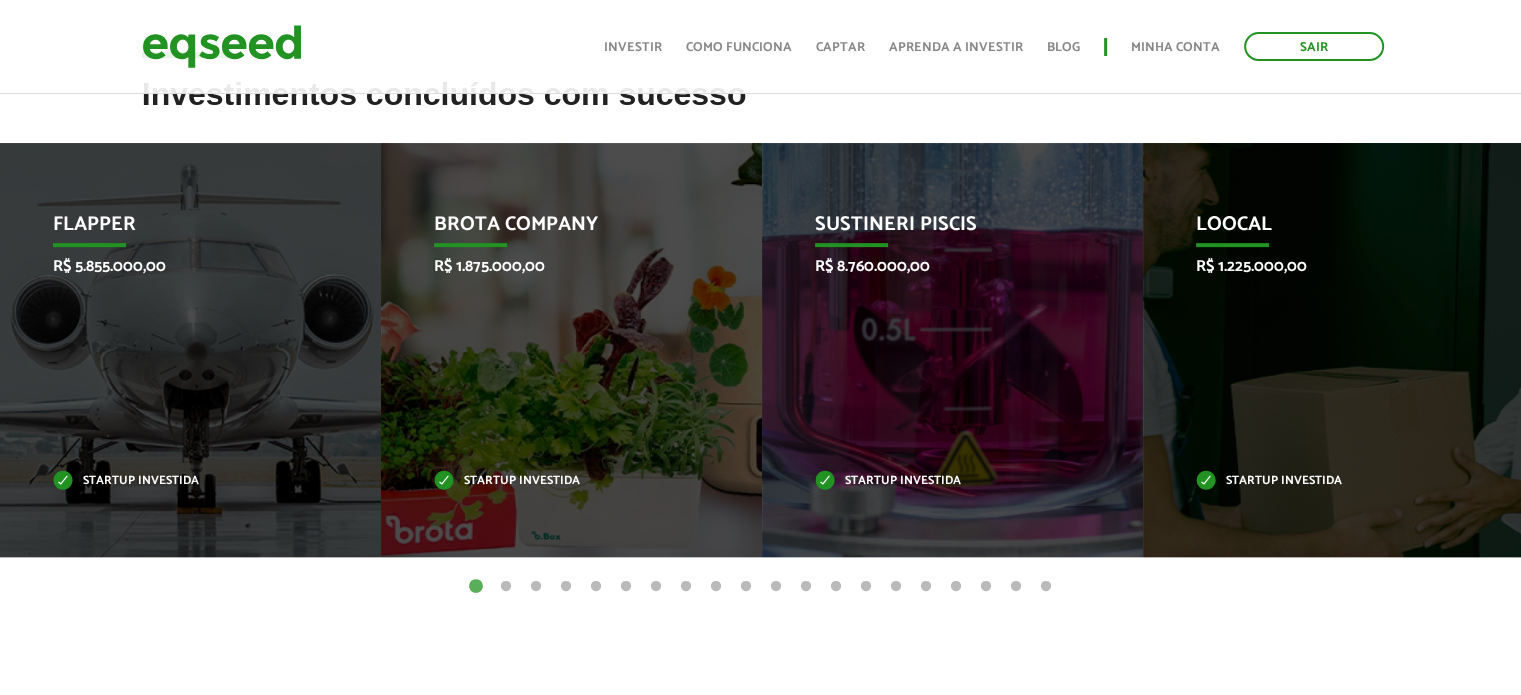 click on "2" at bounding box center [506, 587] 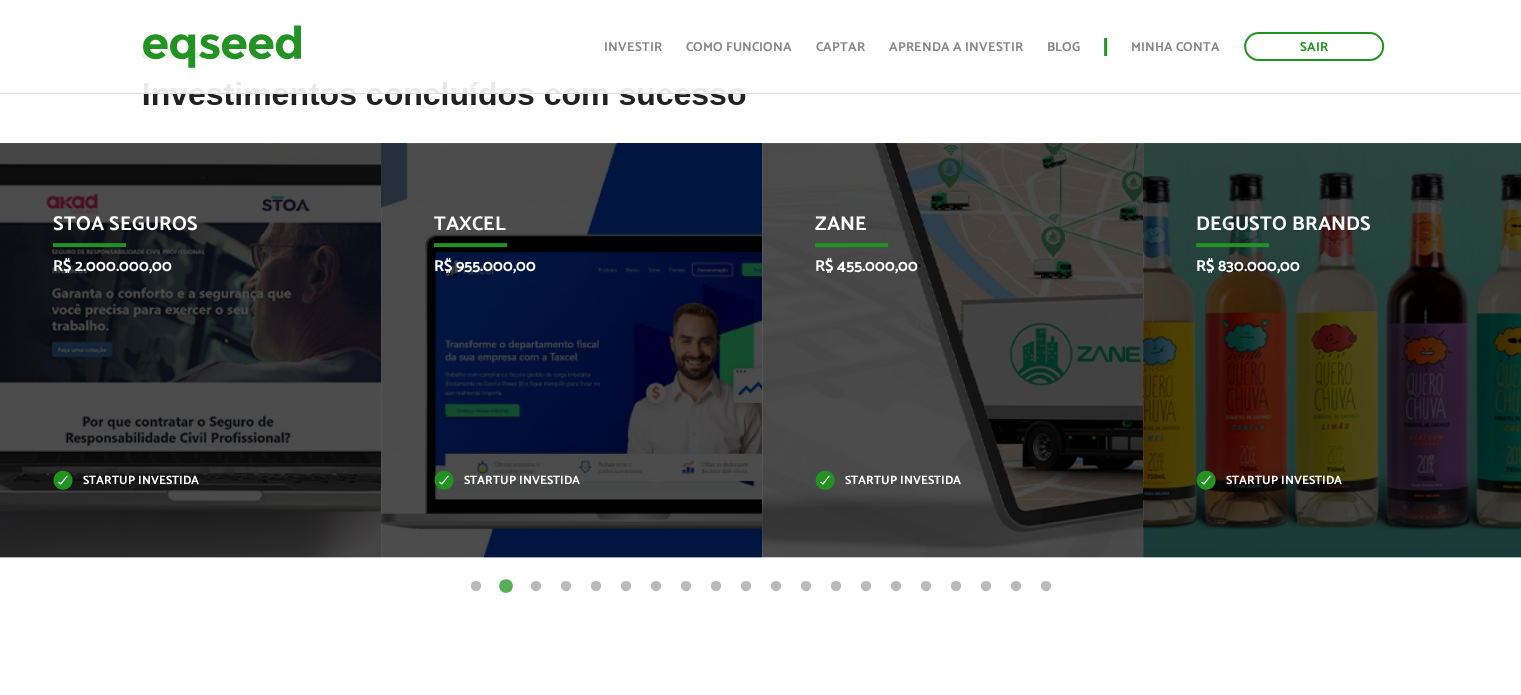 click on "3" at bounding box center (536, 587) 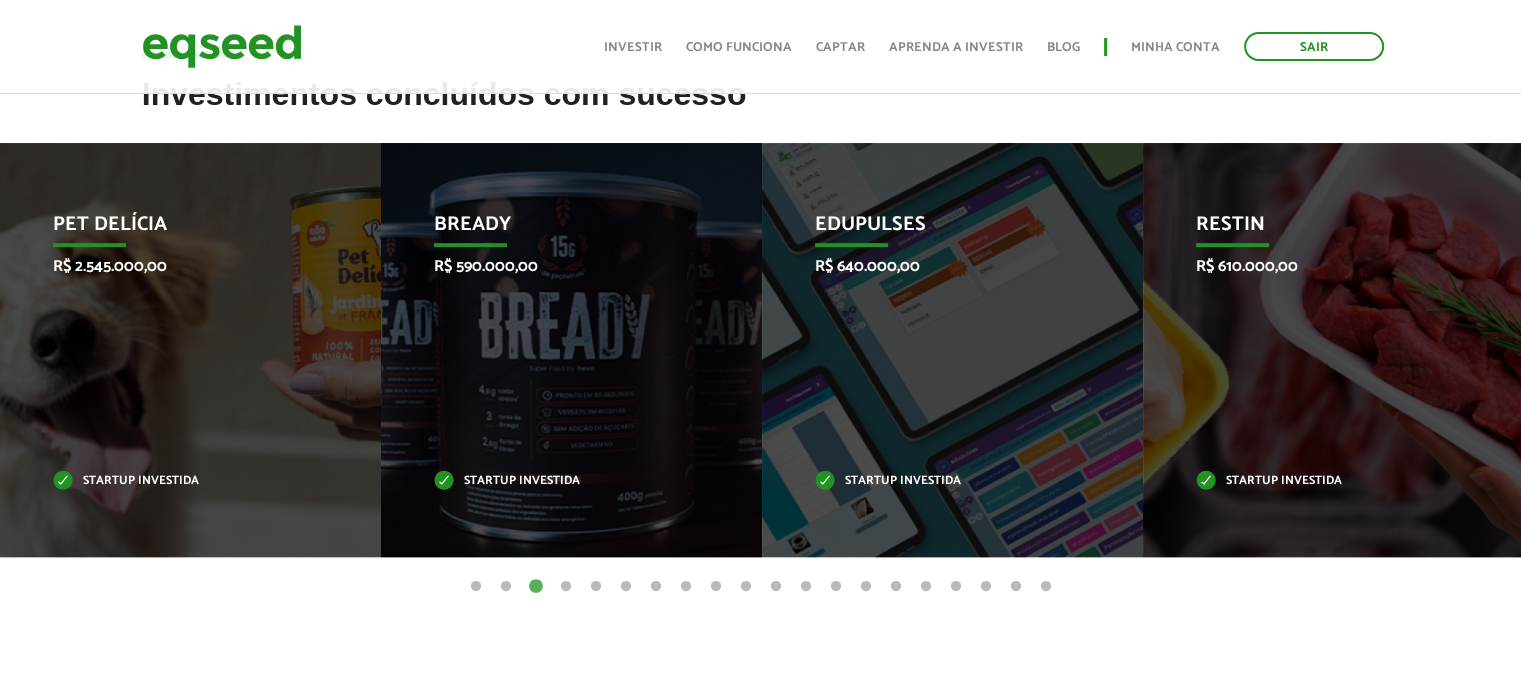 click on "4" at bounding box center [566, 587] 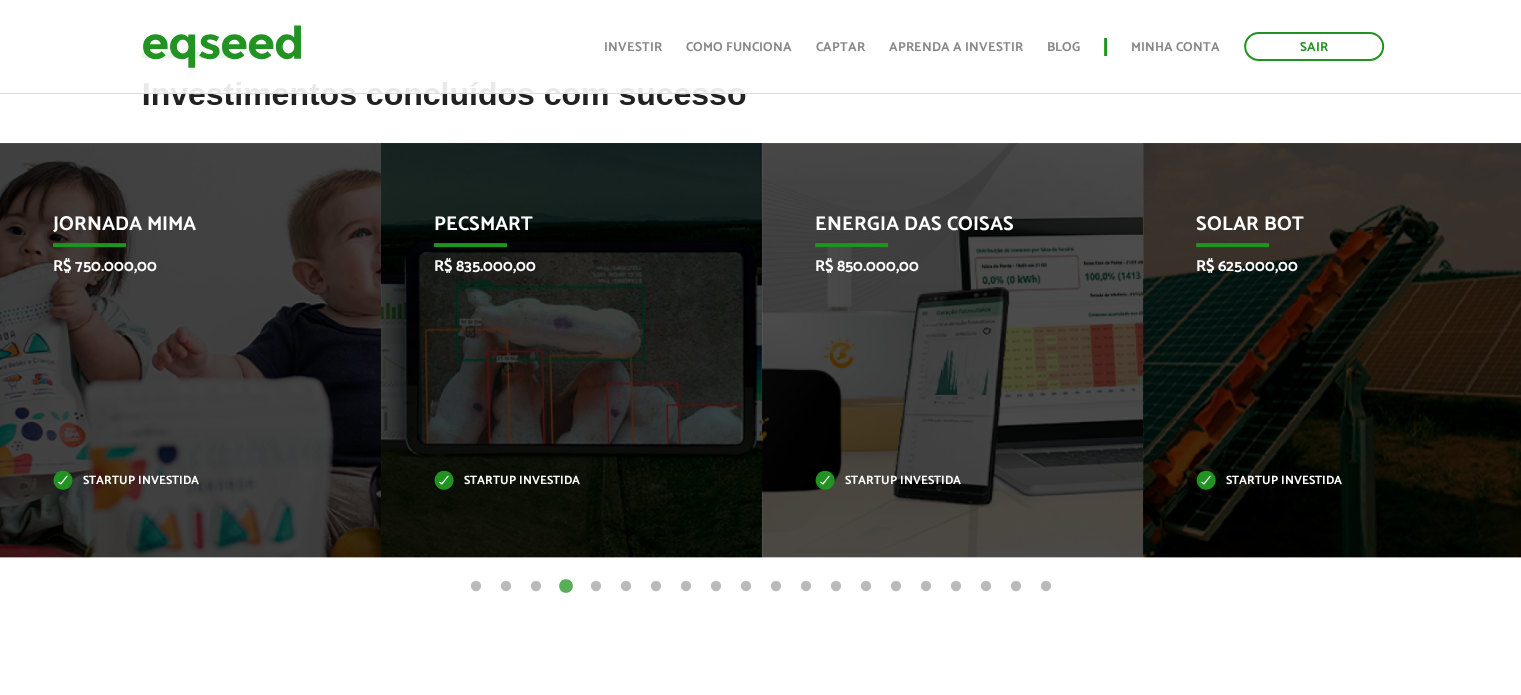 click on "5" at bounding box center [596, 587] 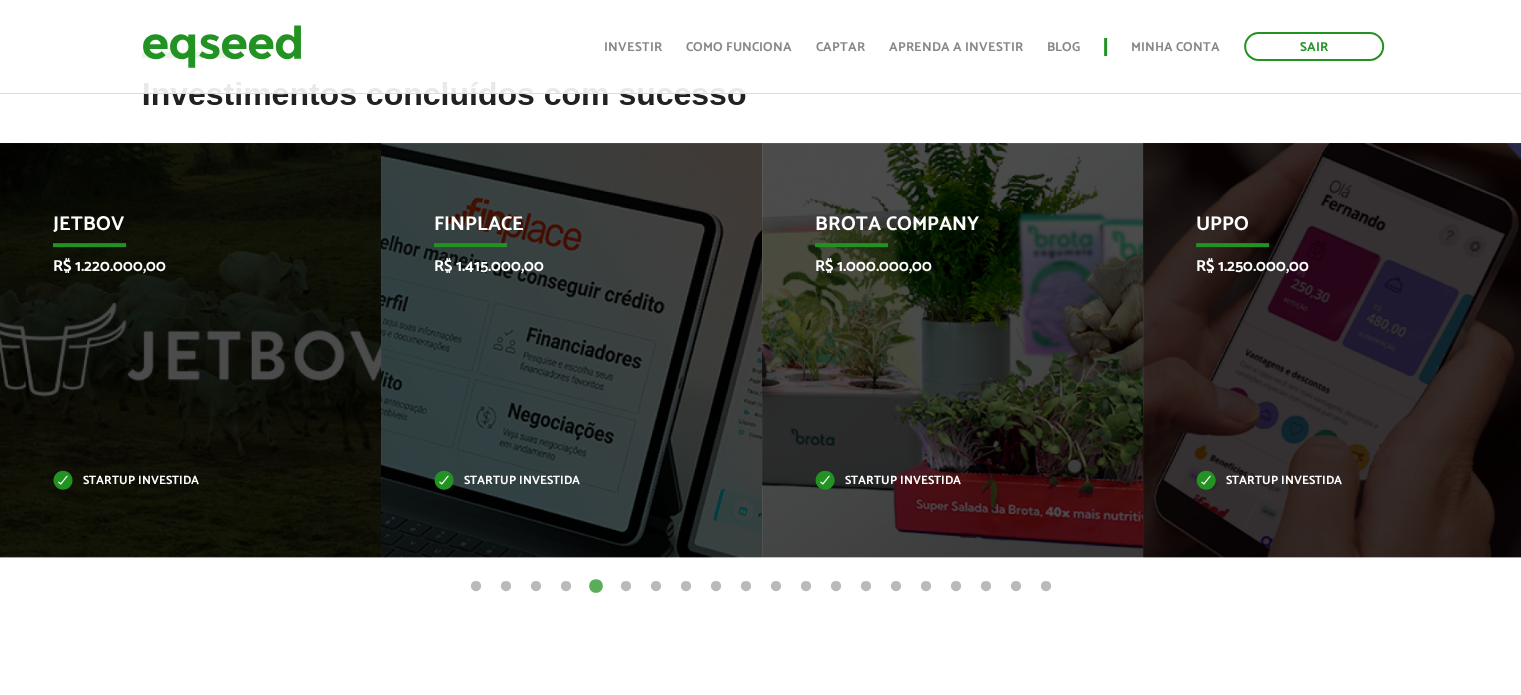 click on "6" at bounding box center (626, 587) 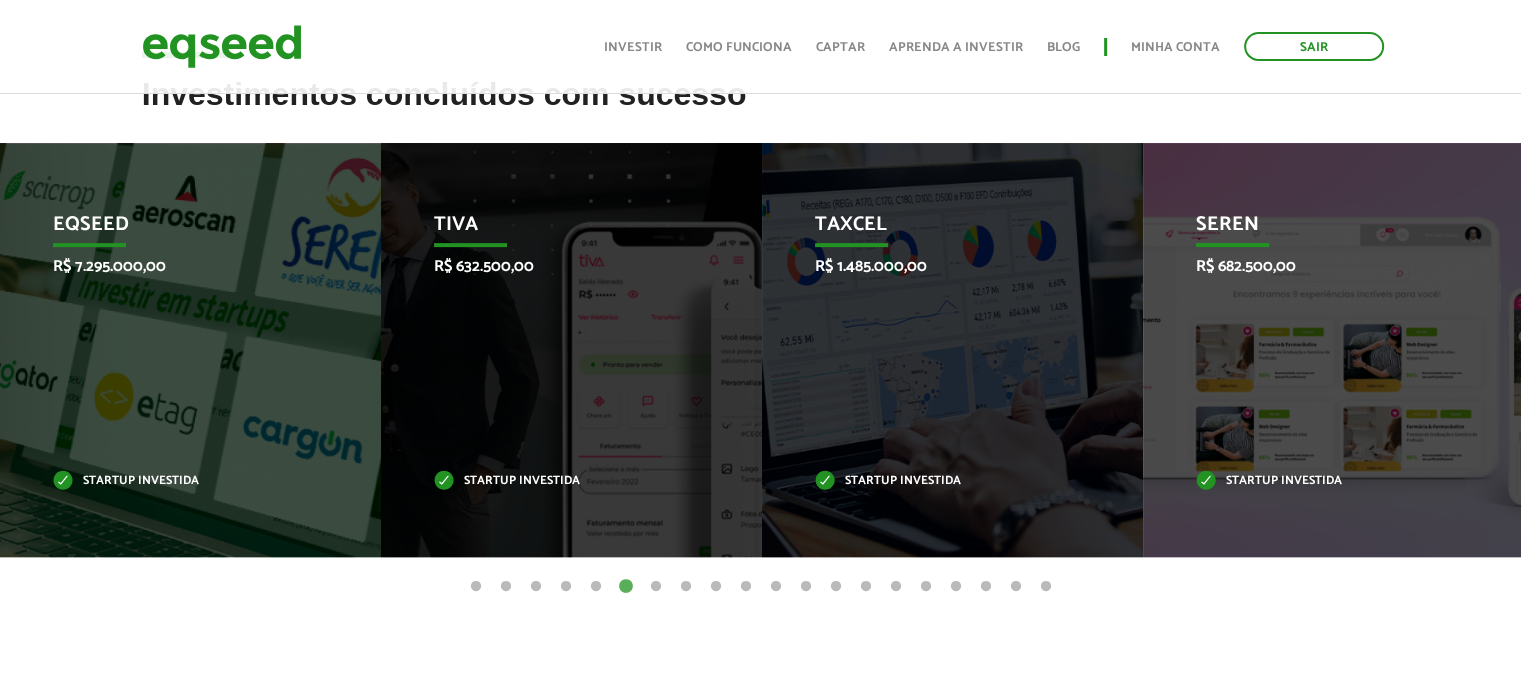 click on "7" at bounding box center [656, 587] 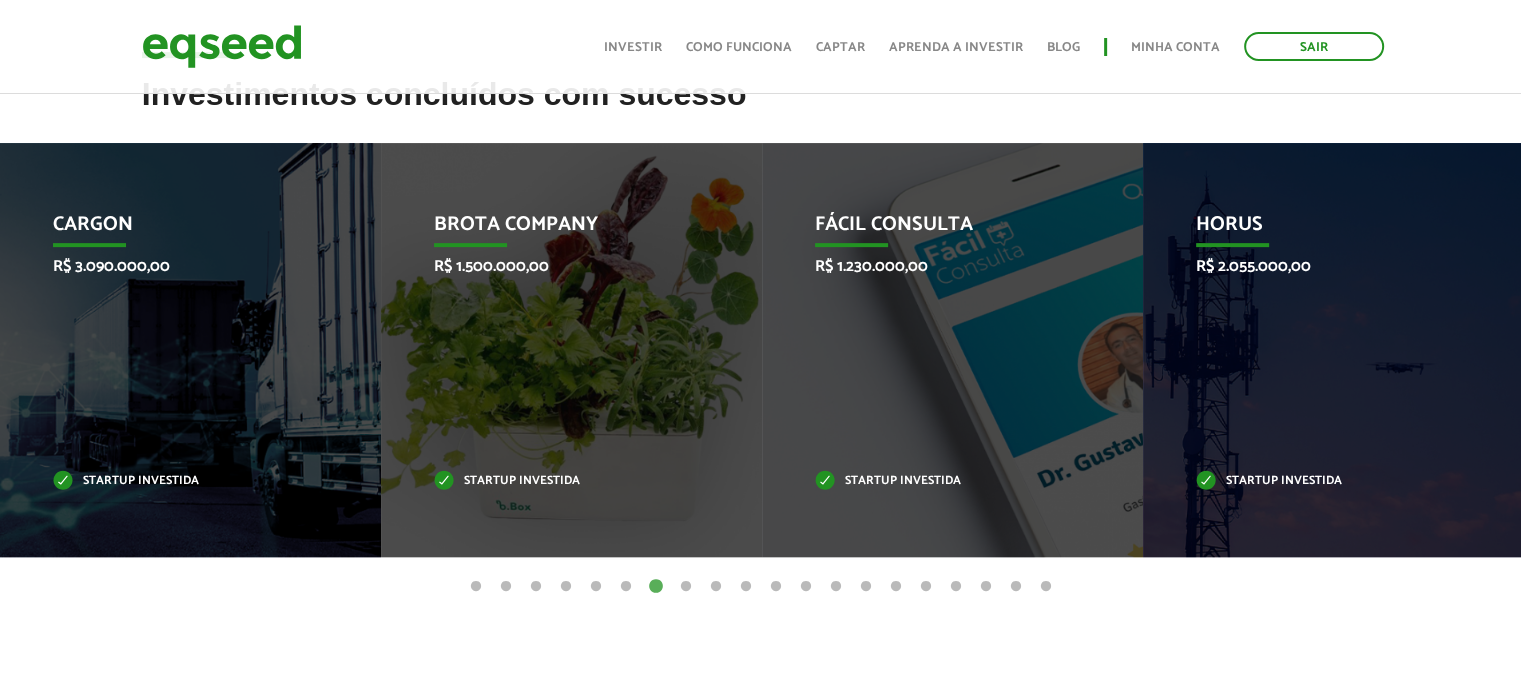 click on "8" at bounding box center (686, 587) 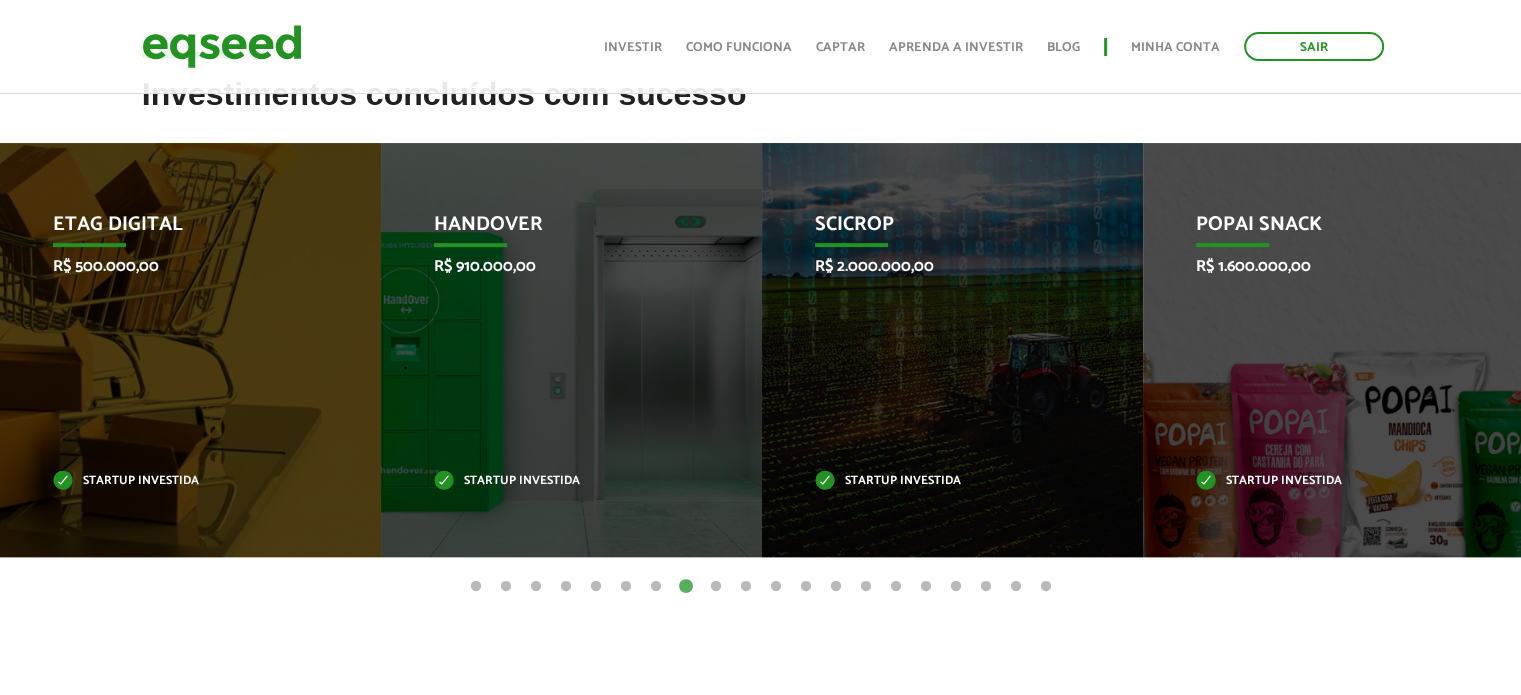 click on "9" at bounding box center [716, 587] 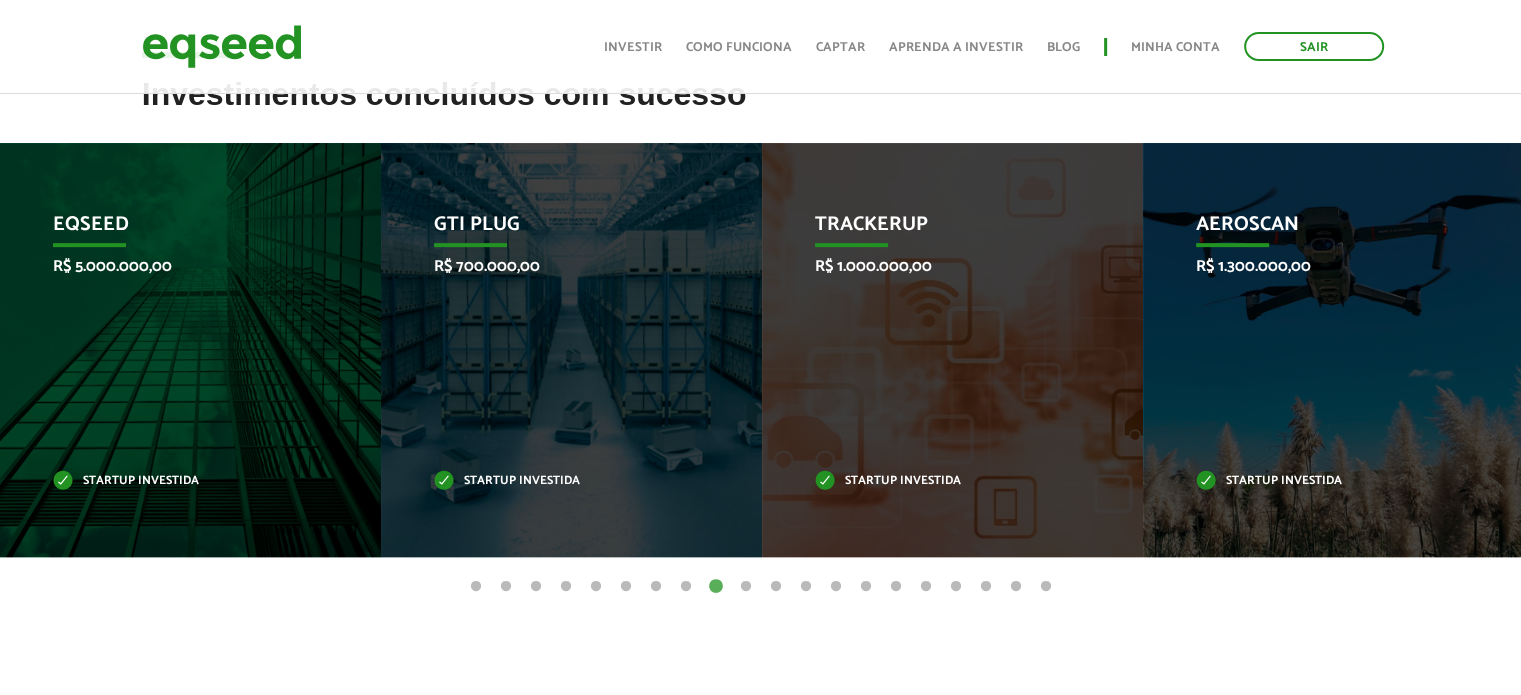 click on "10" at bounding box center (746, 587) 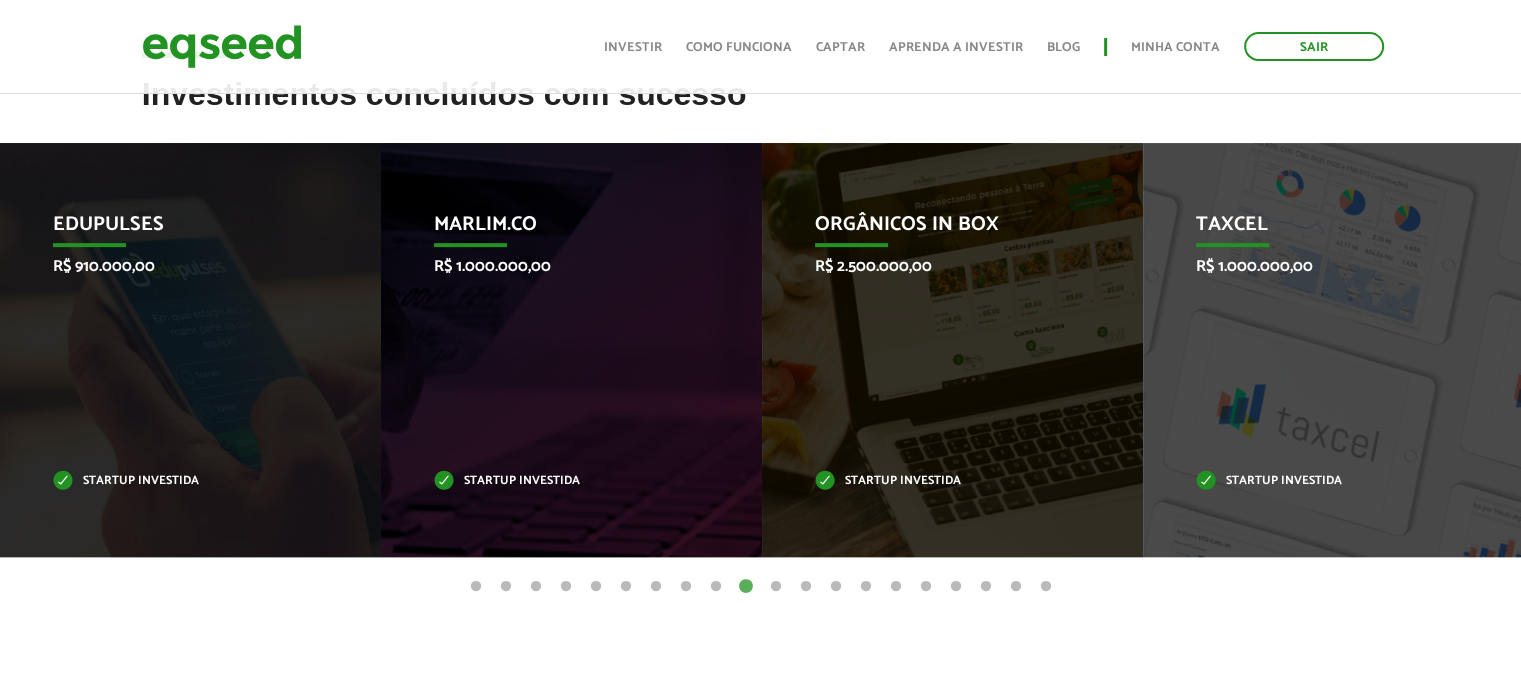 click on "11" at bounding box center [776, 587] 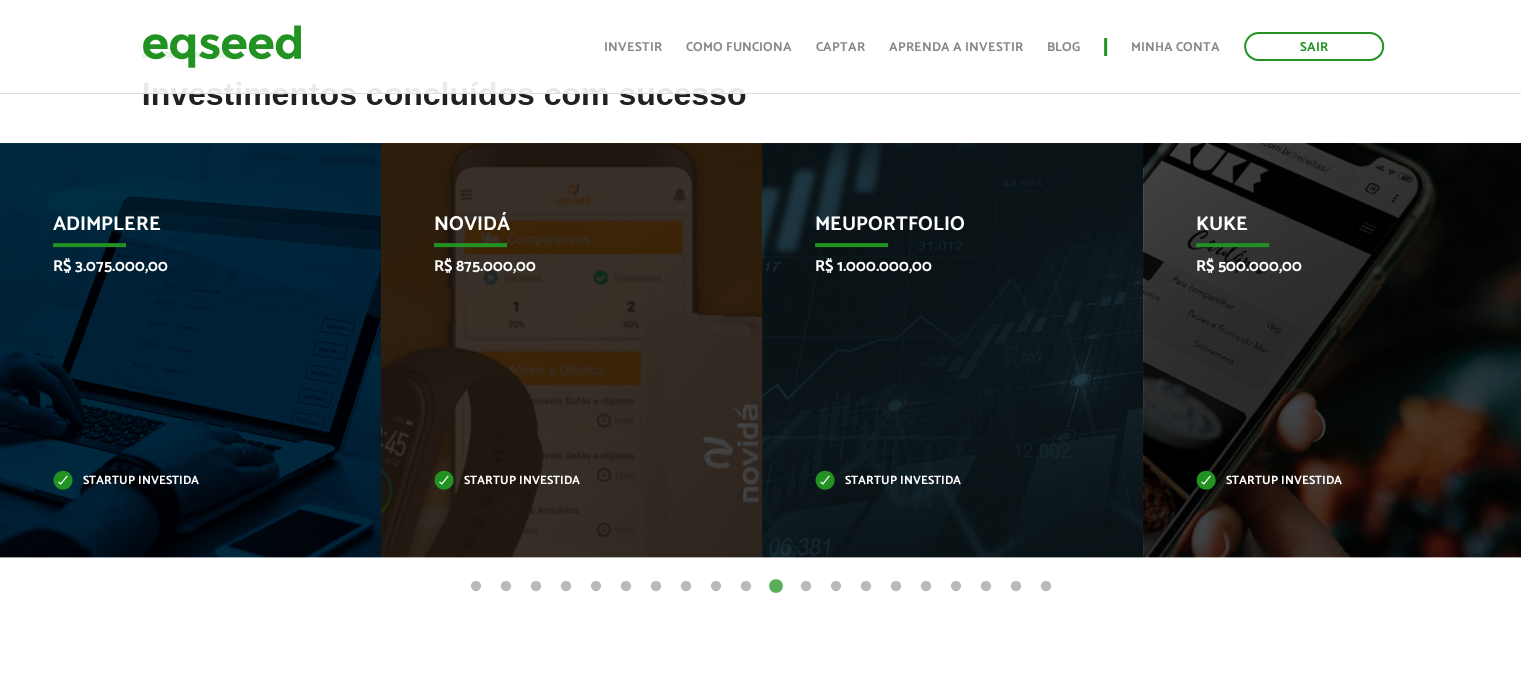 click on "12" at bounding box center [806, 587] 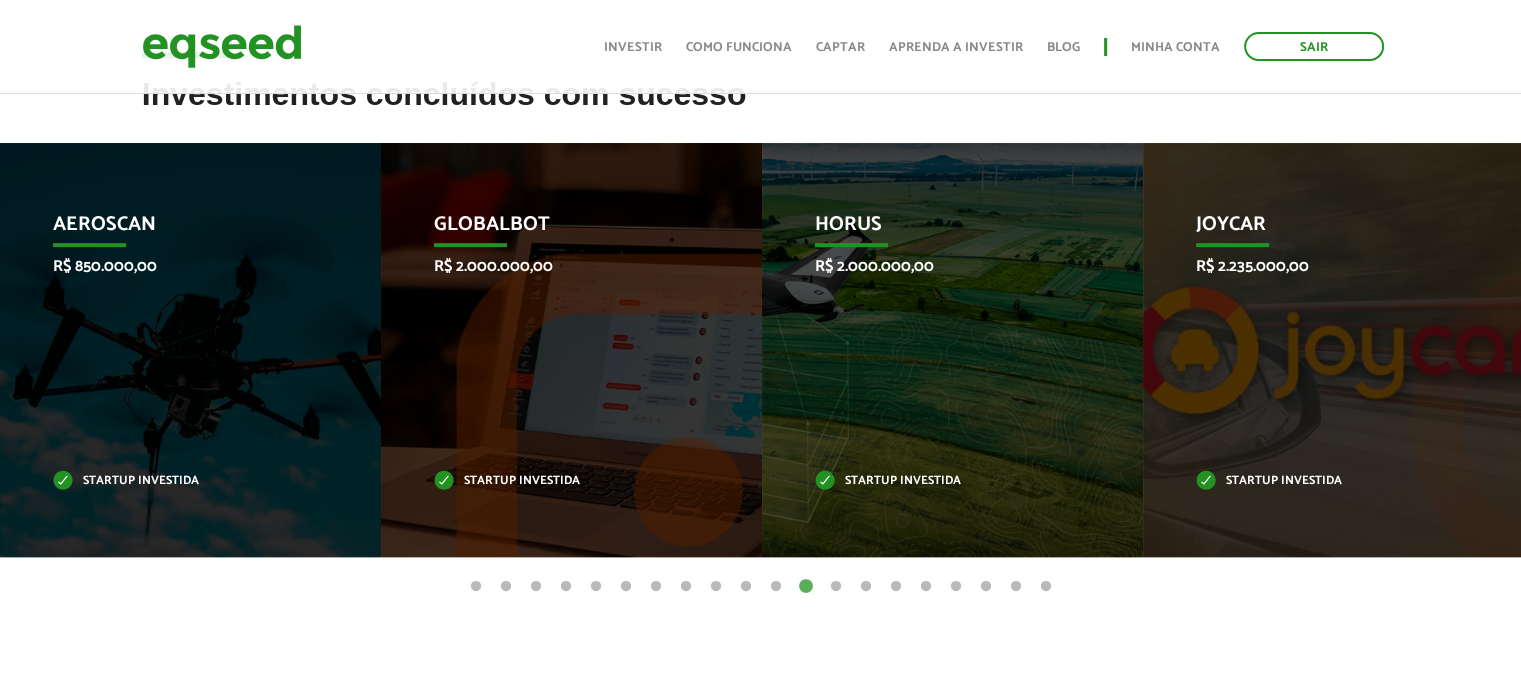 click on "13" at bounding box center [836, 587] 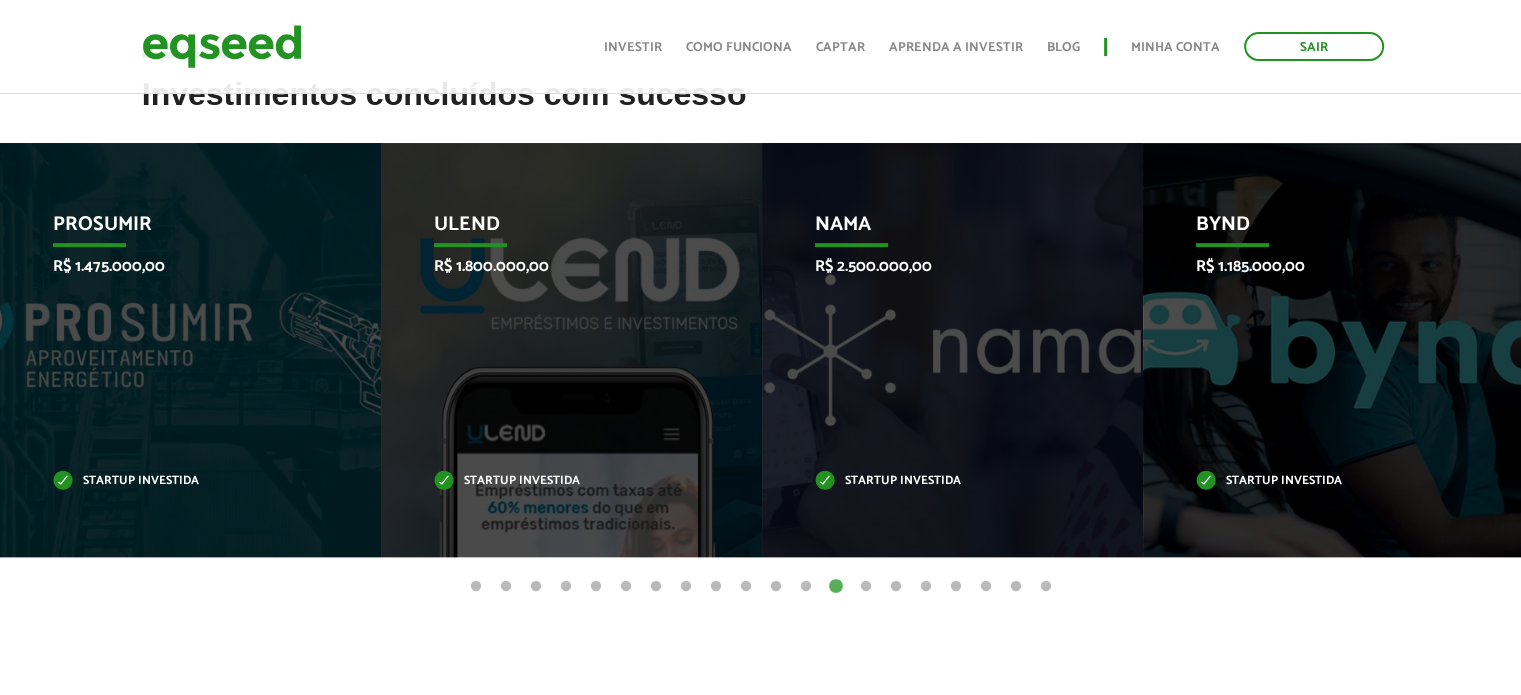 click on "14" at bounding box center [866, 587] 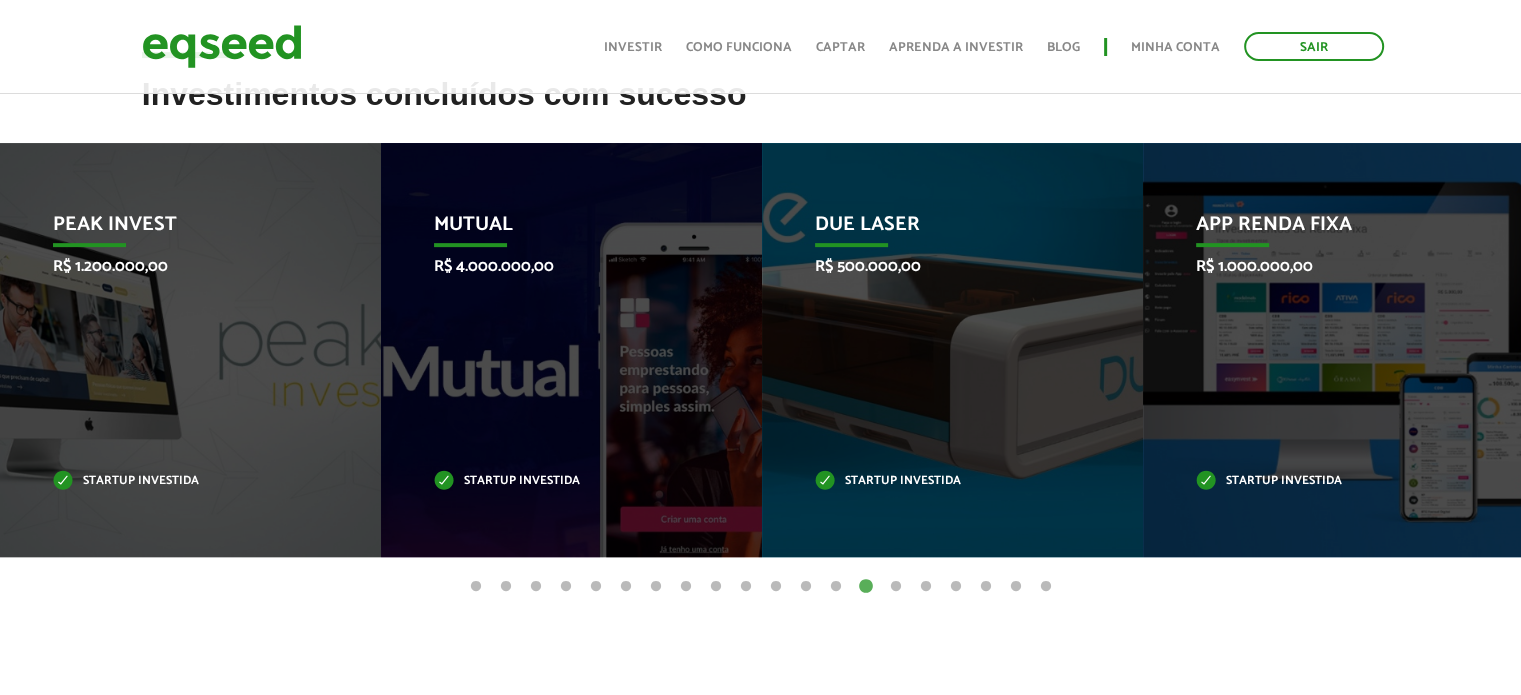 click on "15" at bounding box center [896, 587] 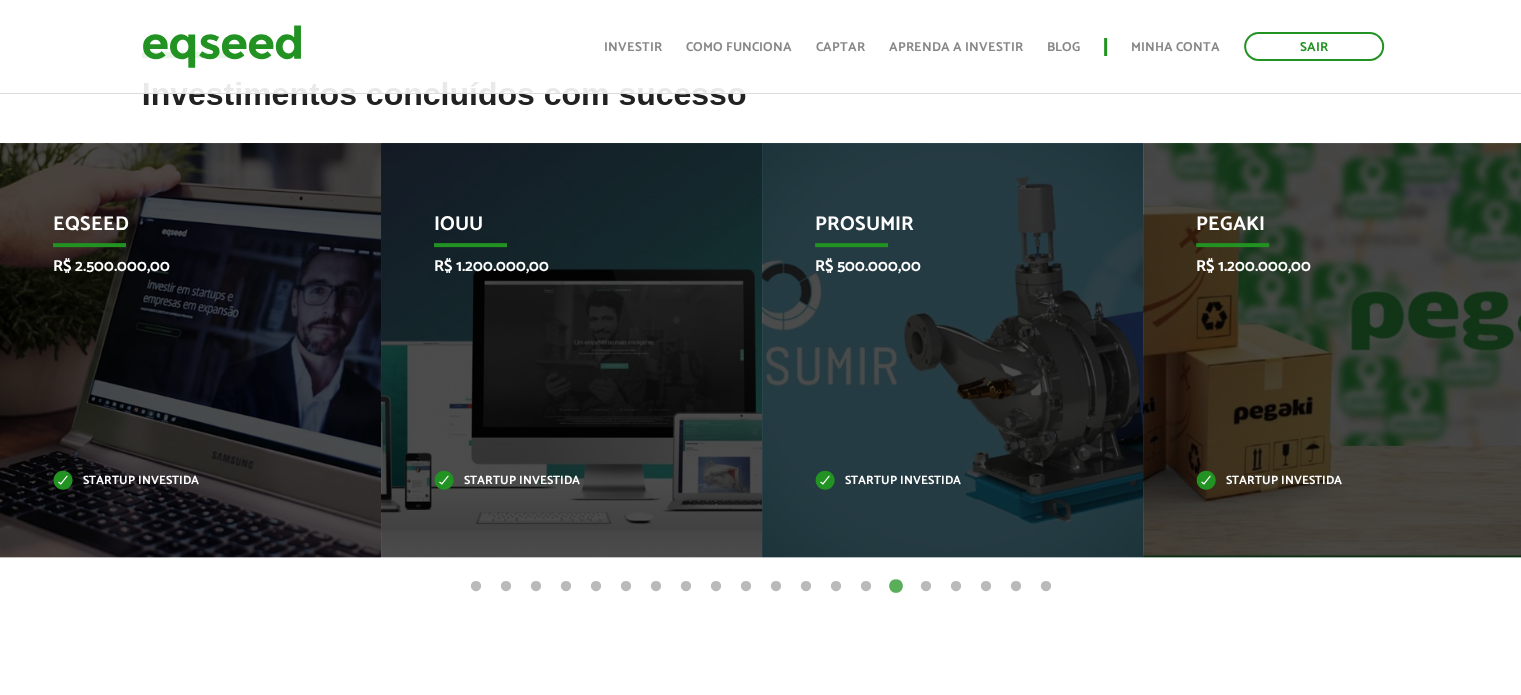 click on "16" at bounding box center [926, 587] 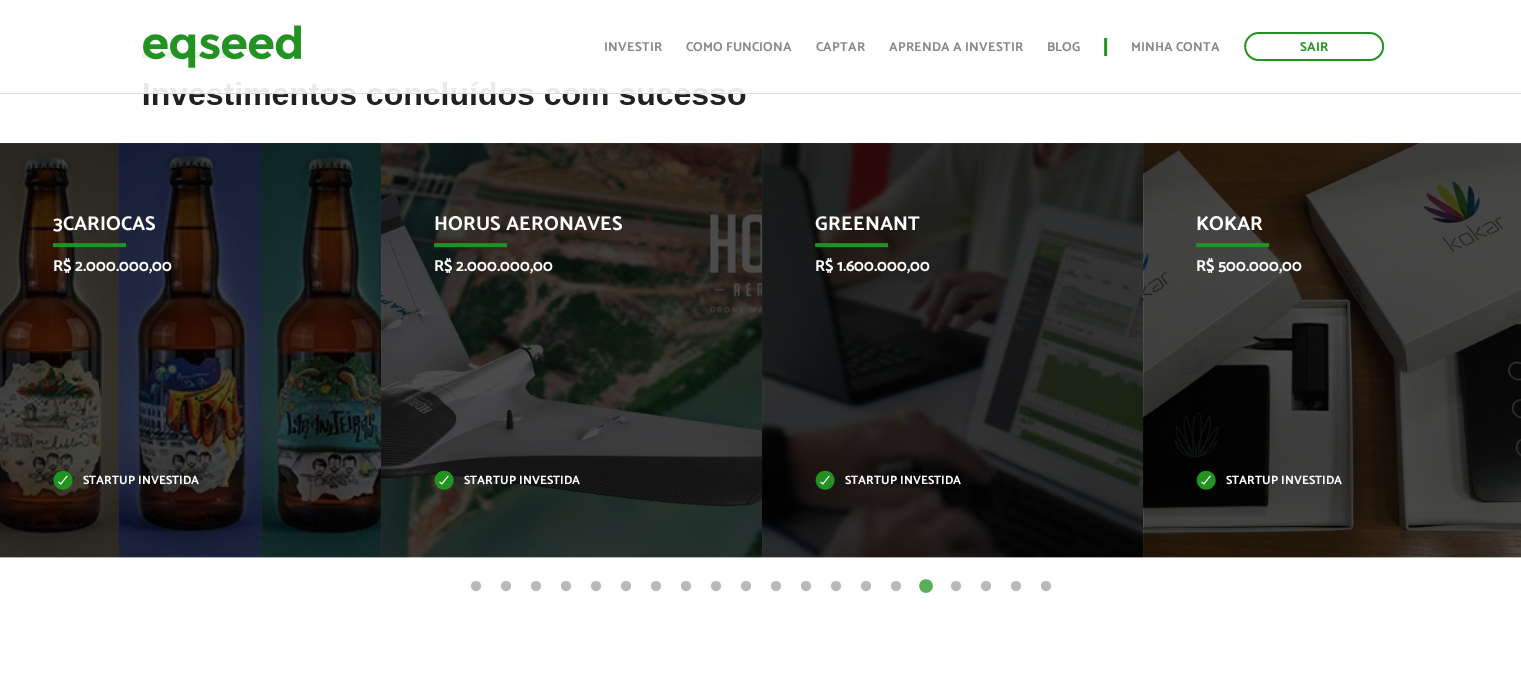 click on "17" at bounding box center [956, 587] 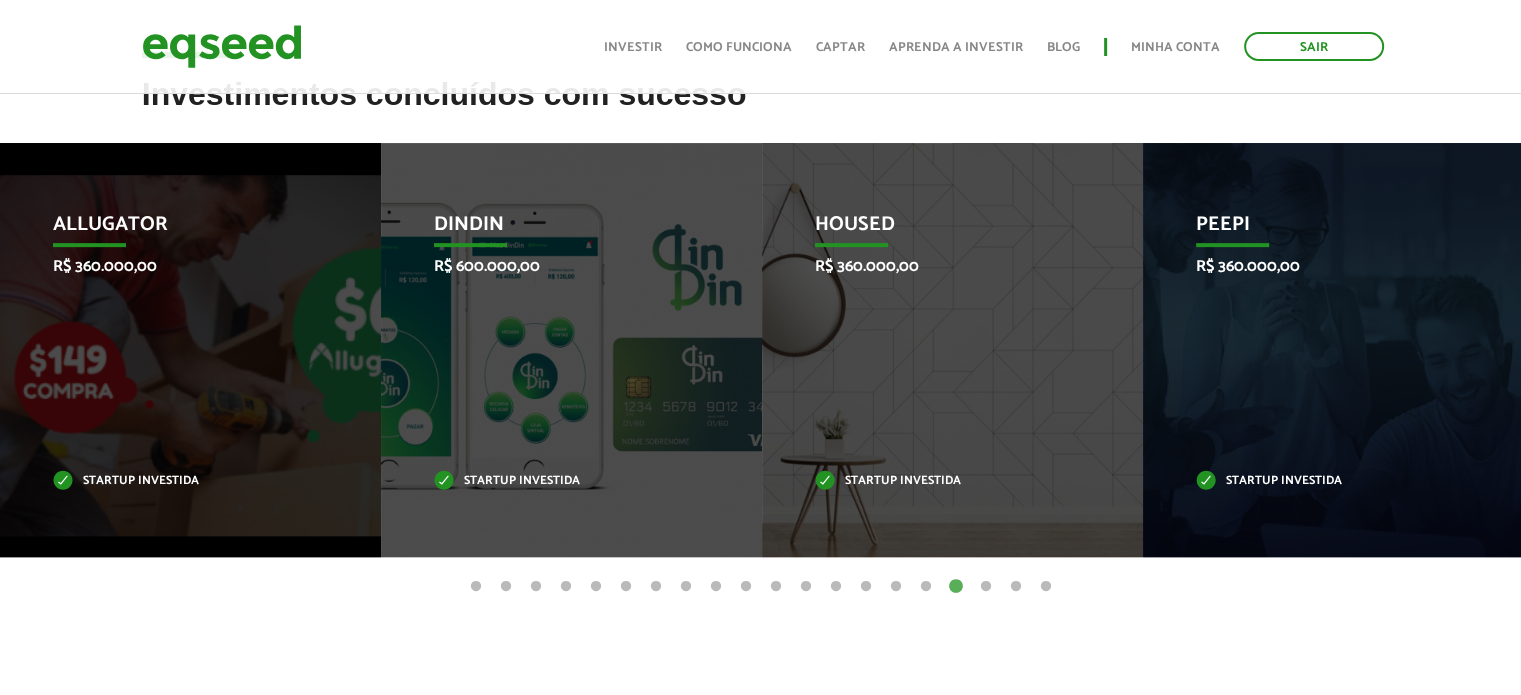 click on "18" at bounding box center [986, 587] 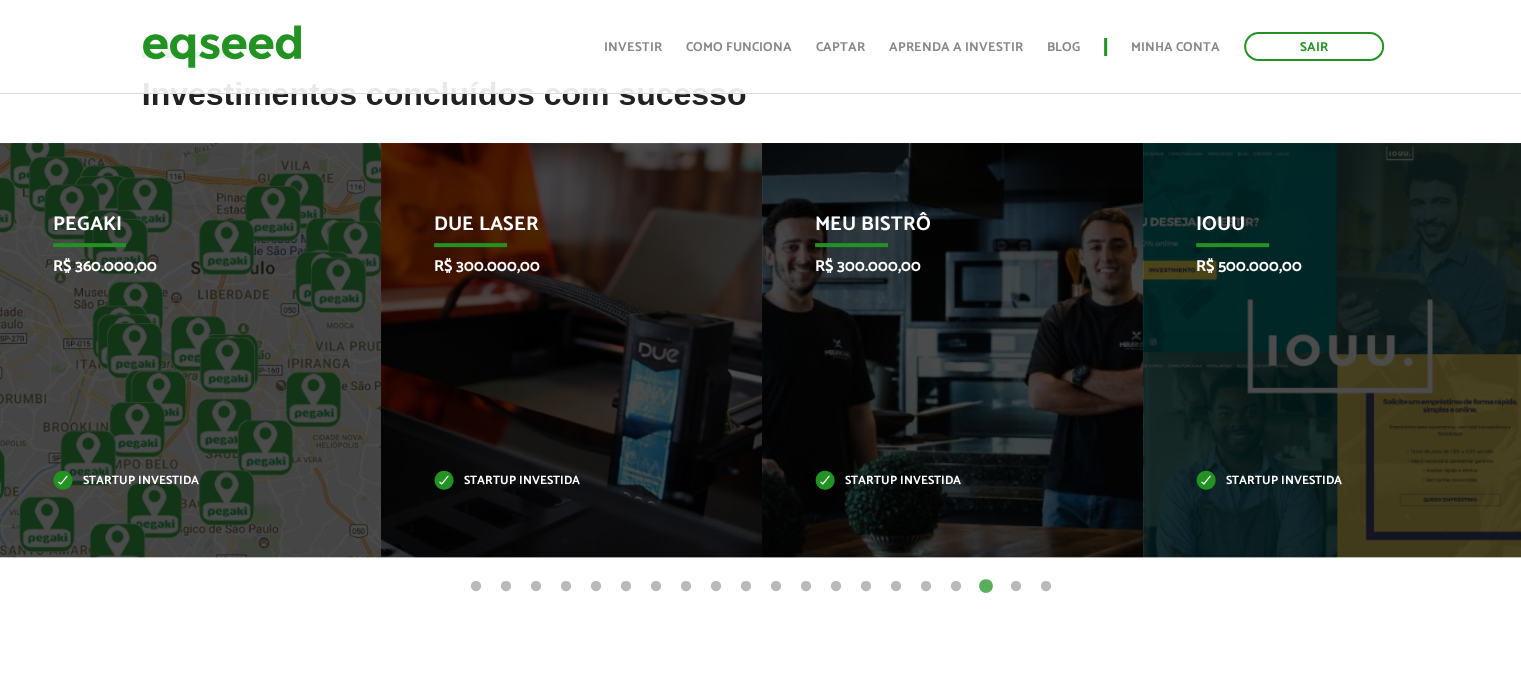click on "19" at bounding box center (1016, 587) 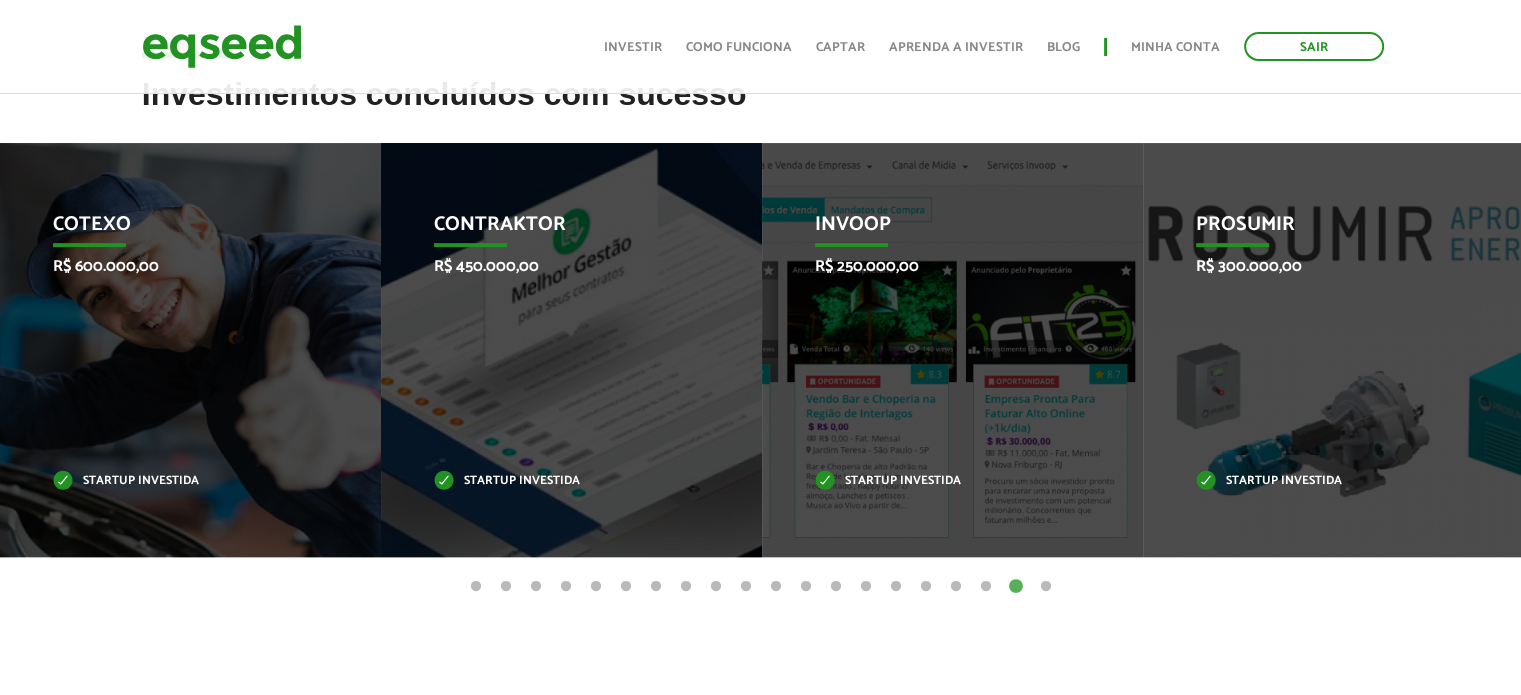 click on "20" at bounding box center [1046, 587] 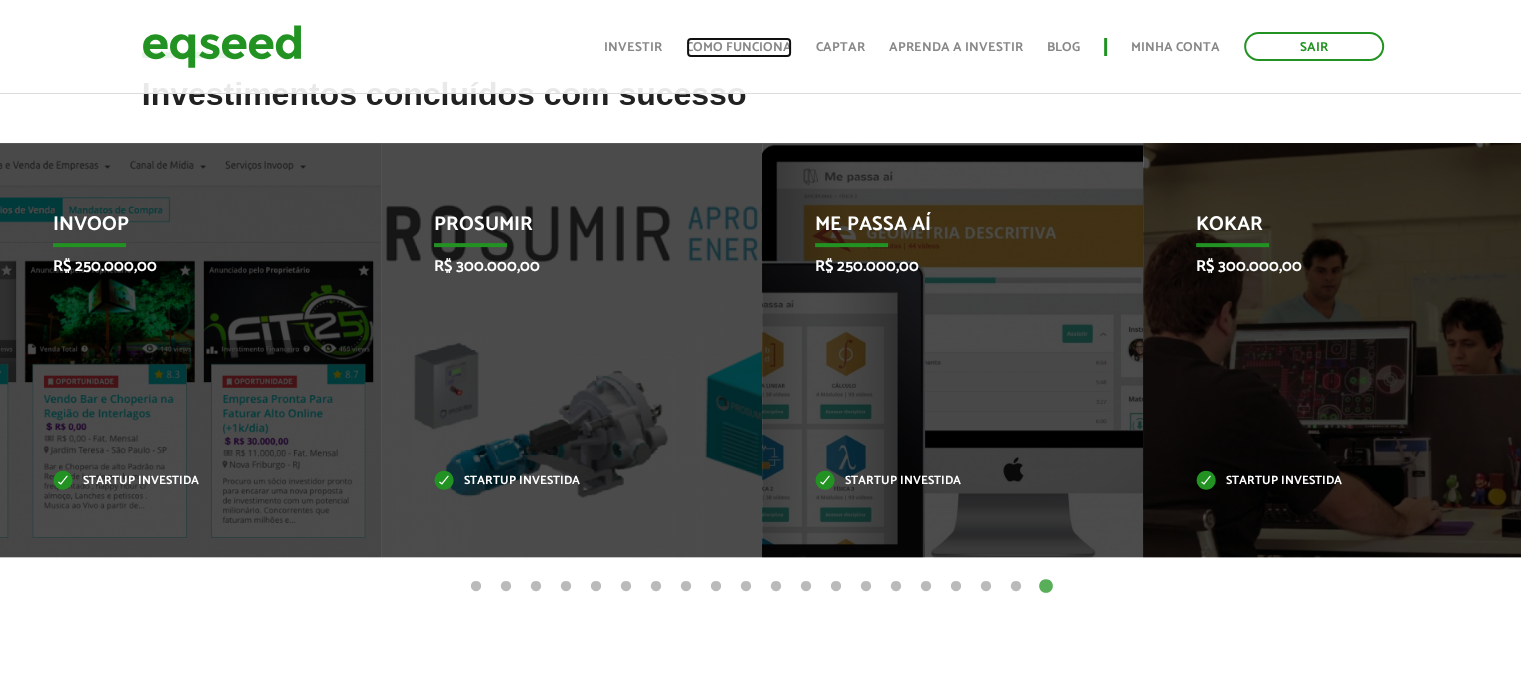 click on "Como funciona" at bounding box center [739, 47] 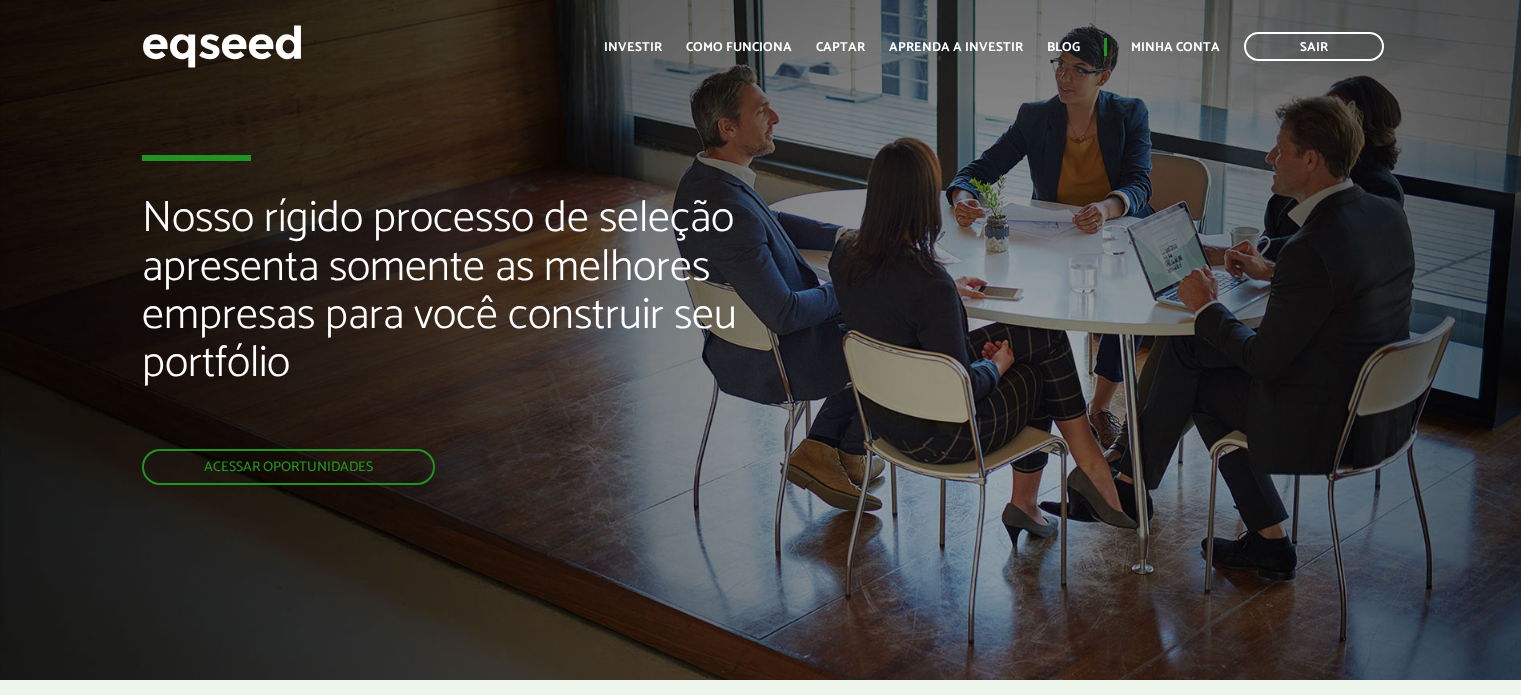 scroll, scrollTop: 0, scrollLeft: 0, axis: both 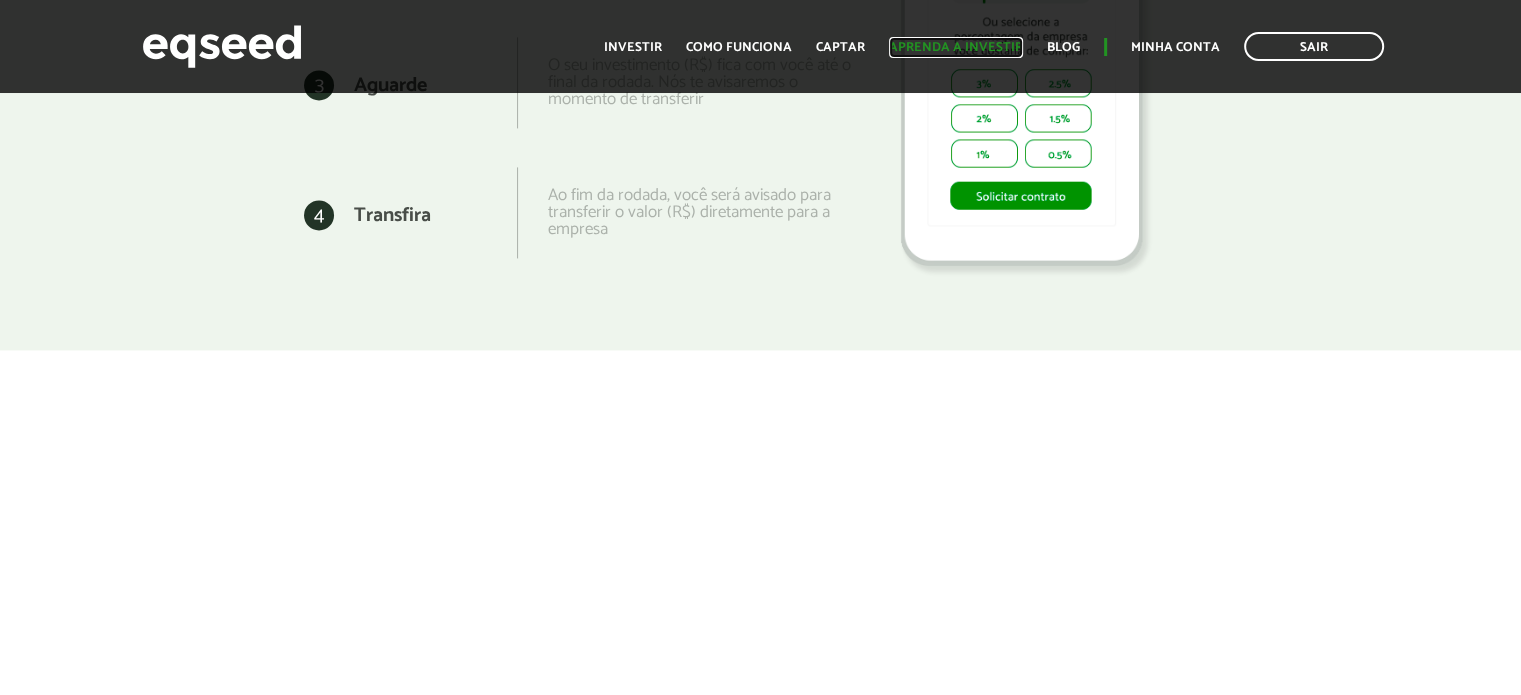 click on "Aprenda a investir" at bounding box center (956, 47) 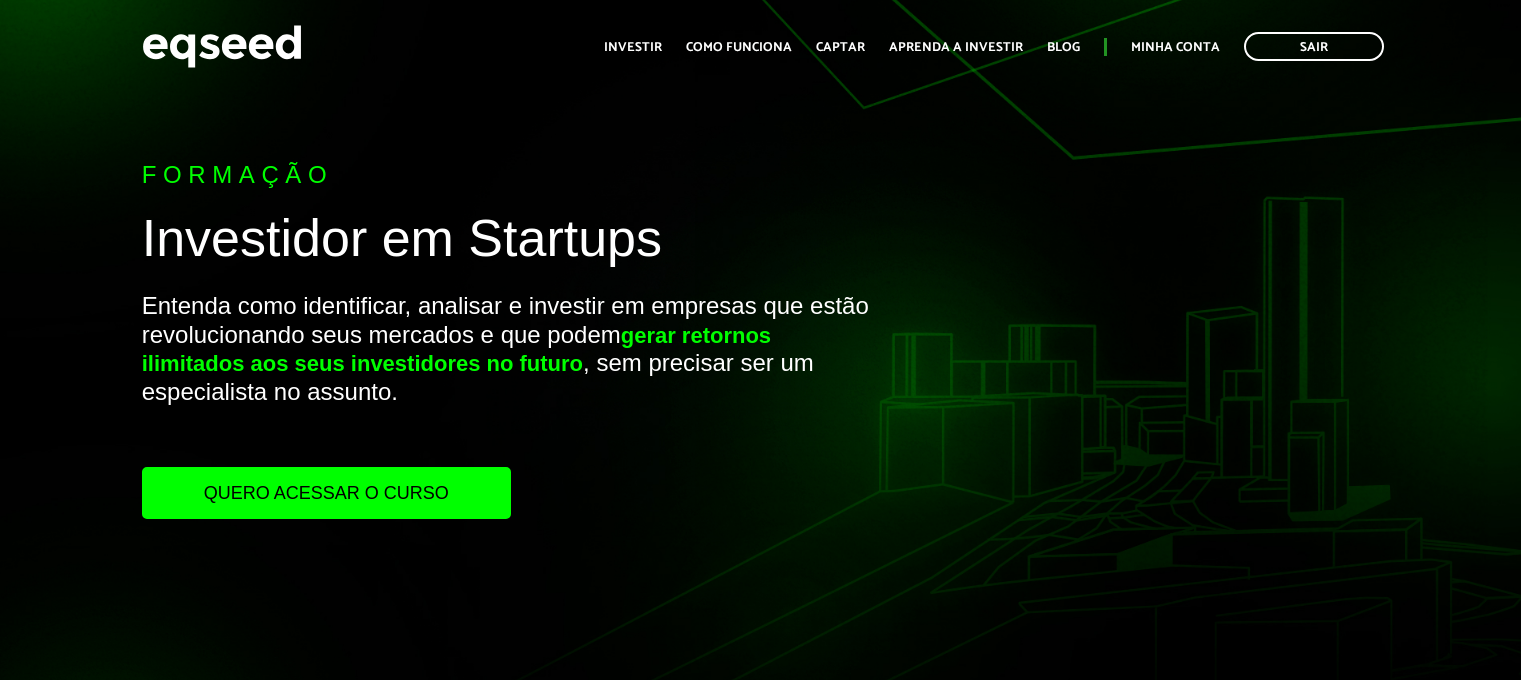 scroll, scrollTop: 0, scrollLeft: 0, axis: both 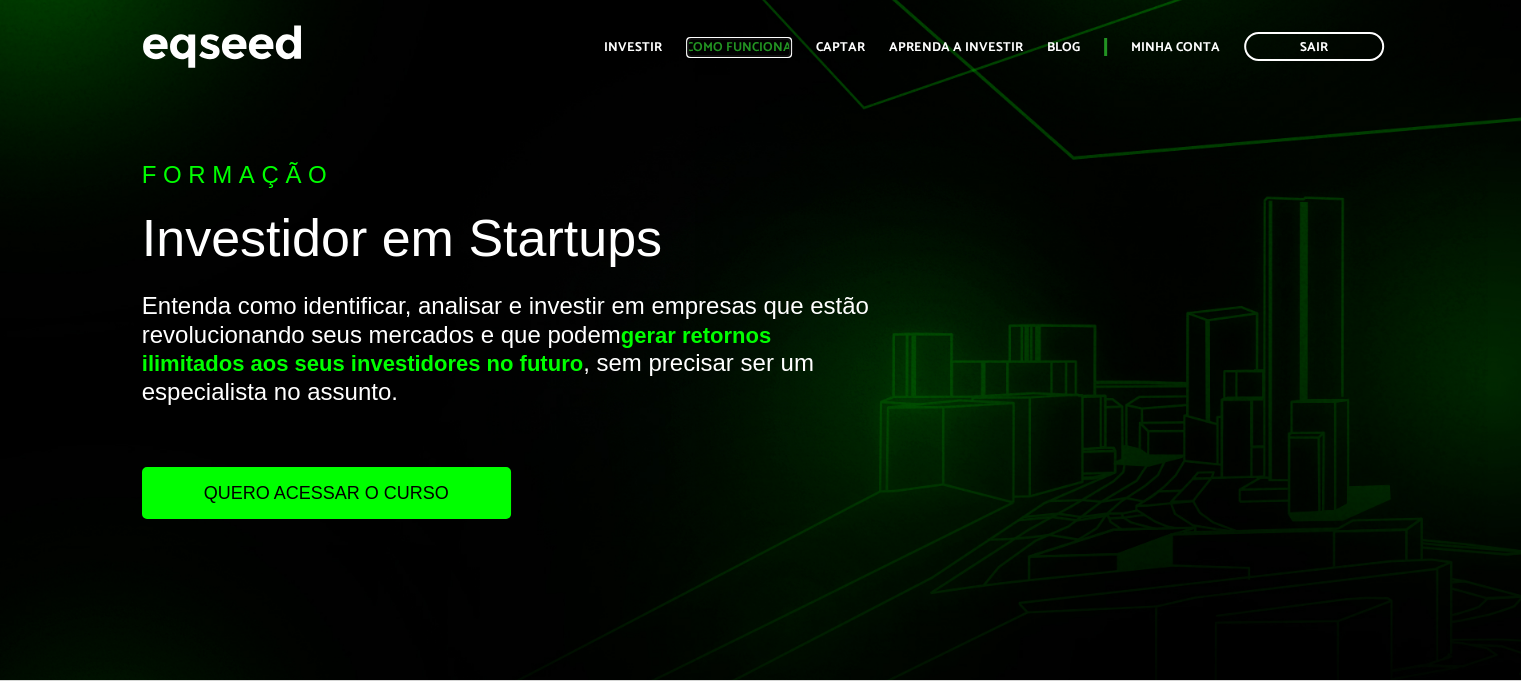 click on "Como funciona" at bounding box center [739, 47] 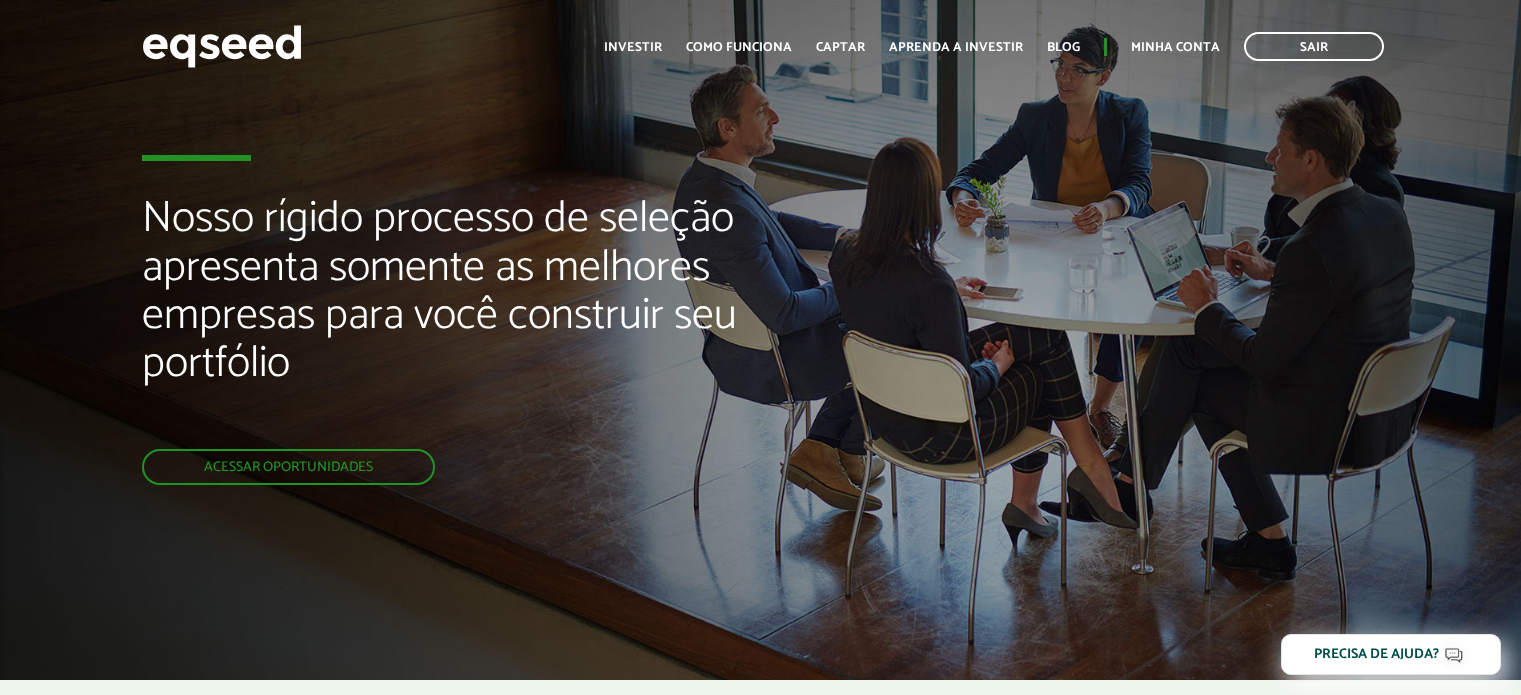 scroll, scrollTop: 0, scrollLeft: 0, axis: both 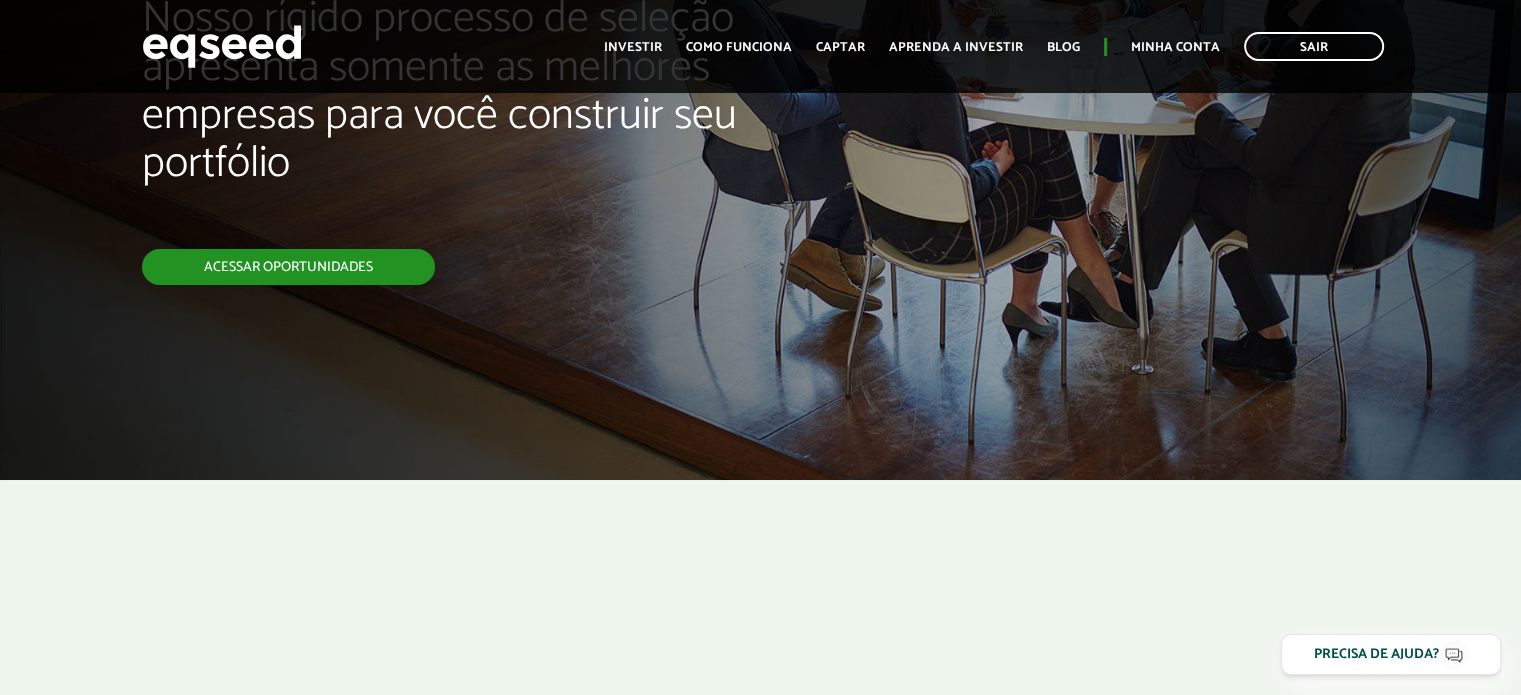 click on "Acessar oportunidades" at bounding box center [288, 267] 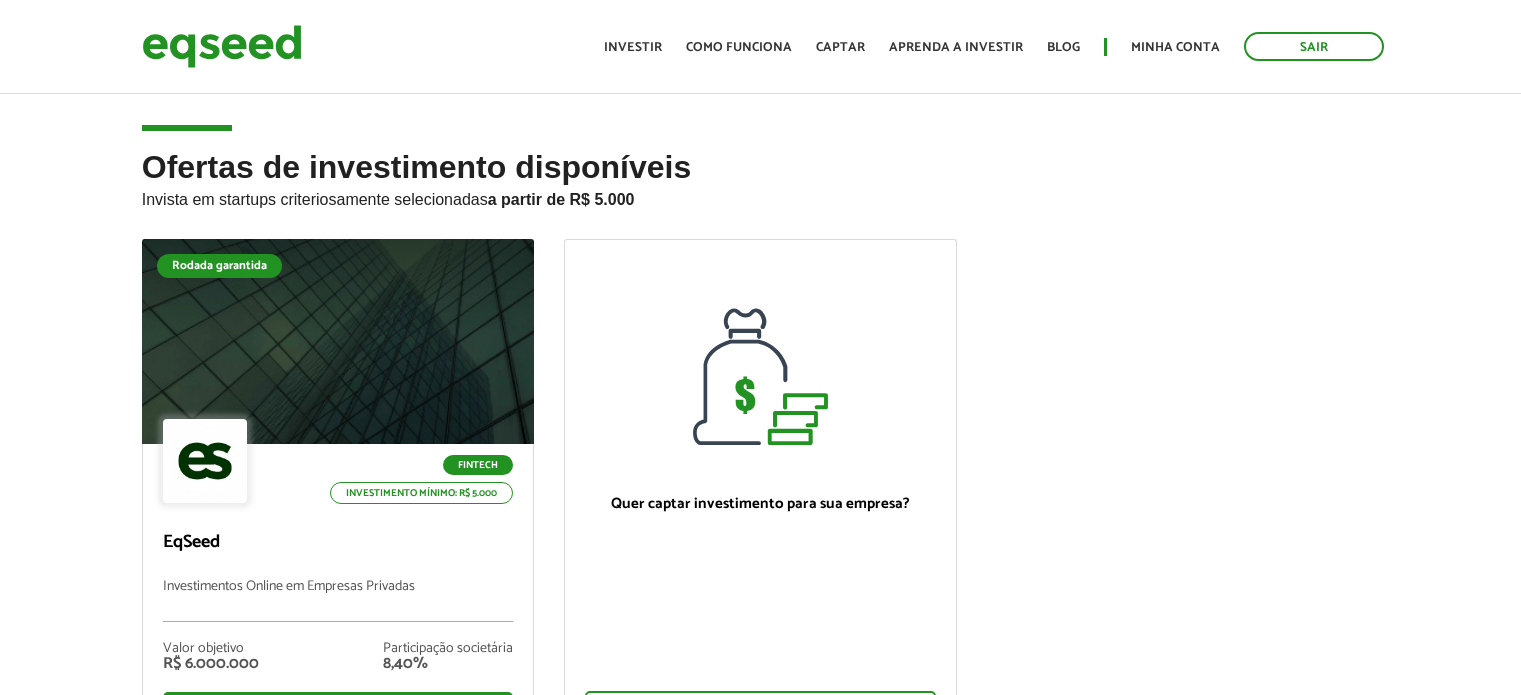 scroll, scrollTop: 0, scrollLeft: 0, axis: both 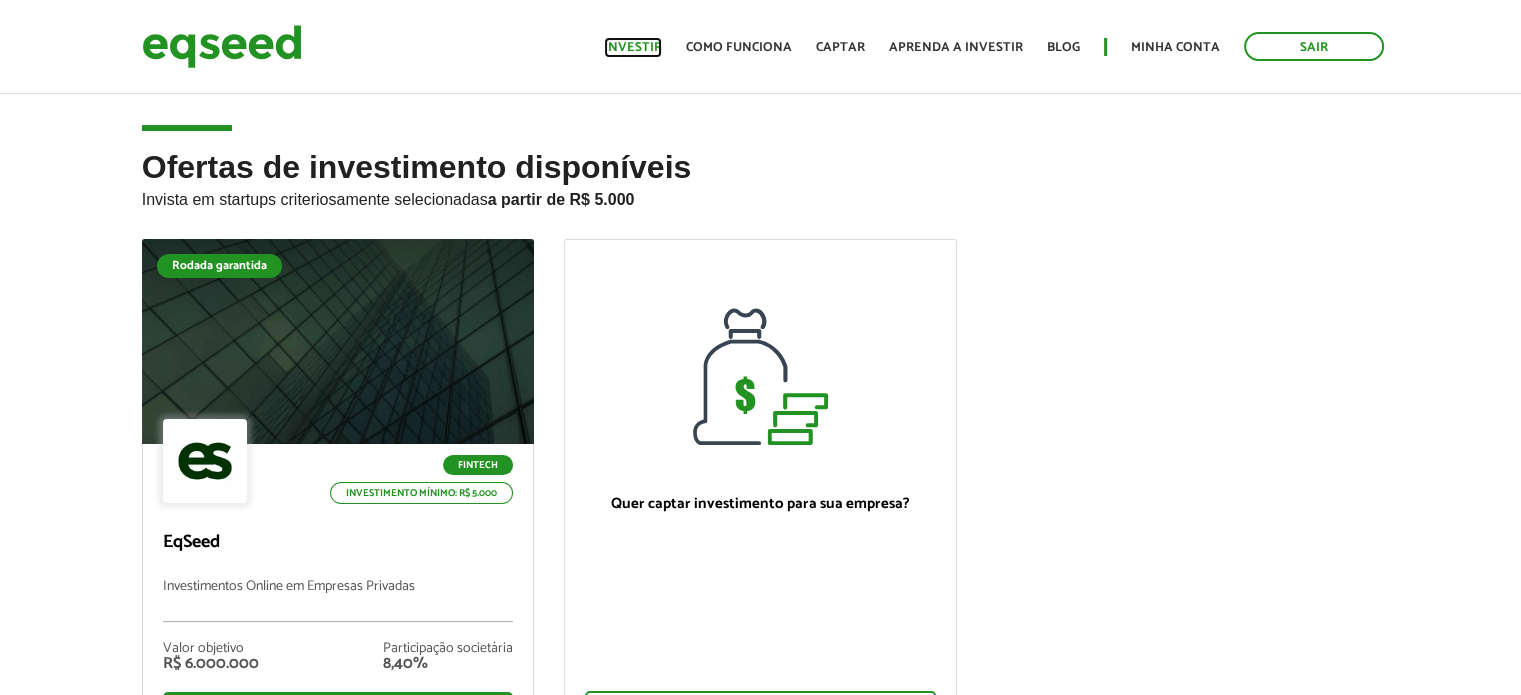 click on "Investir" at bounding box center [633, 47] 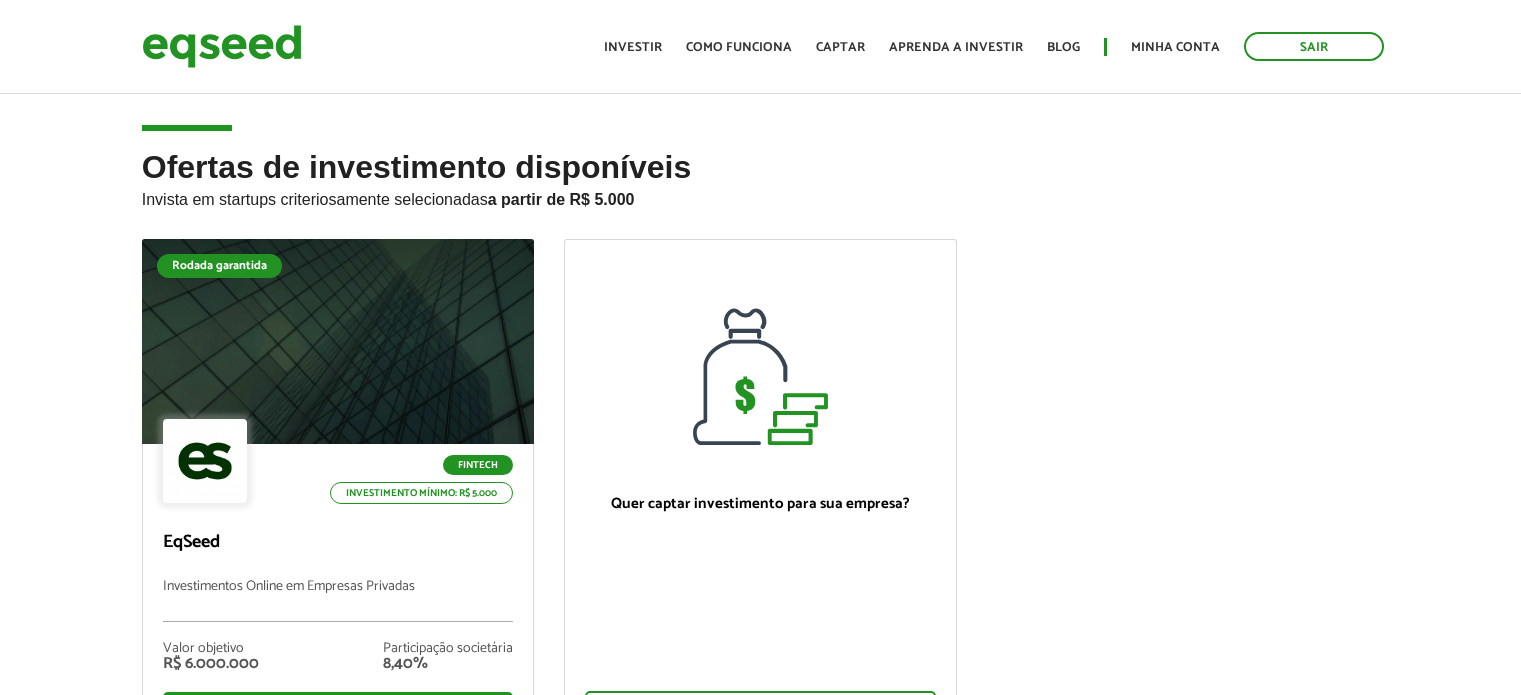 scroll, scrollTop: 0, scrollLeft: 0, axis: both 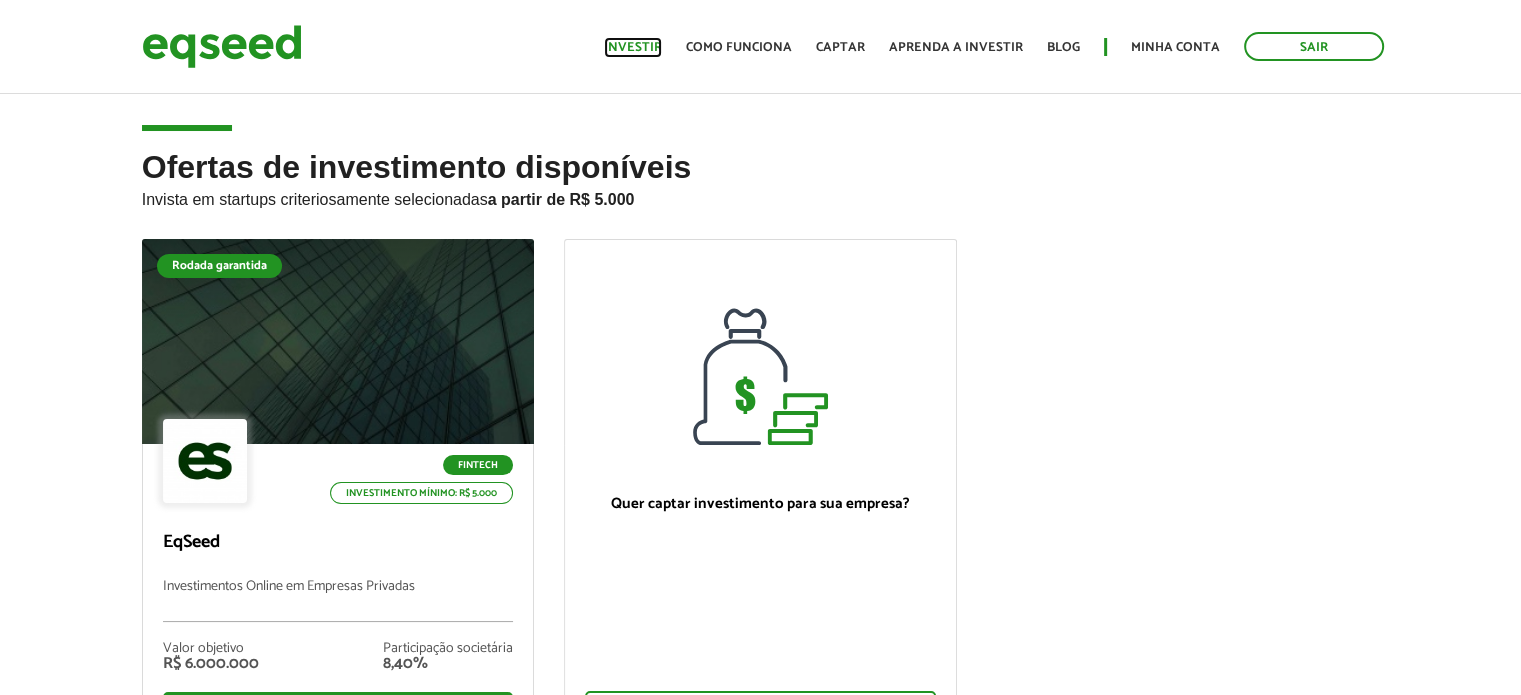 click on "Investir" at bounding box center [633, 47] 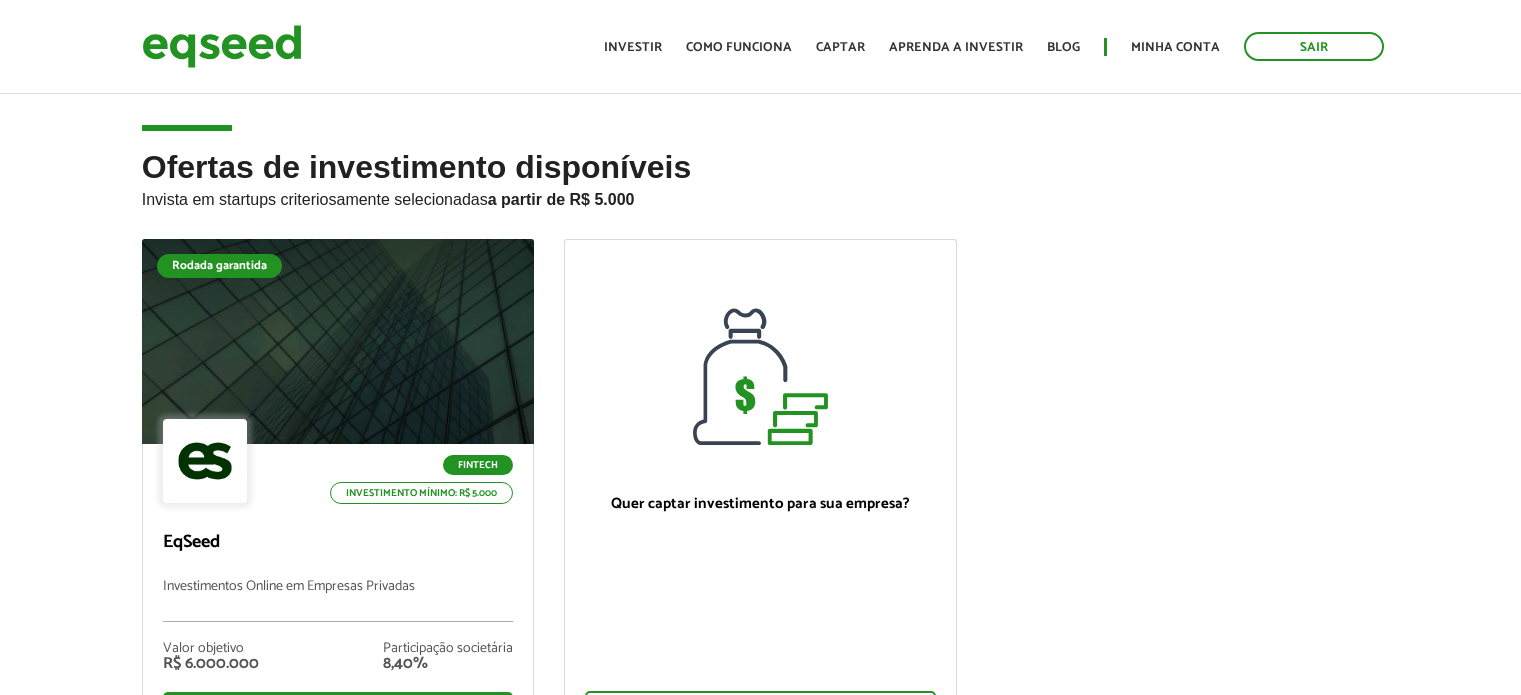scroll, scrollTop: 0, scrollLeft: 0, axis: both 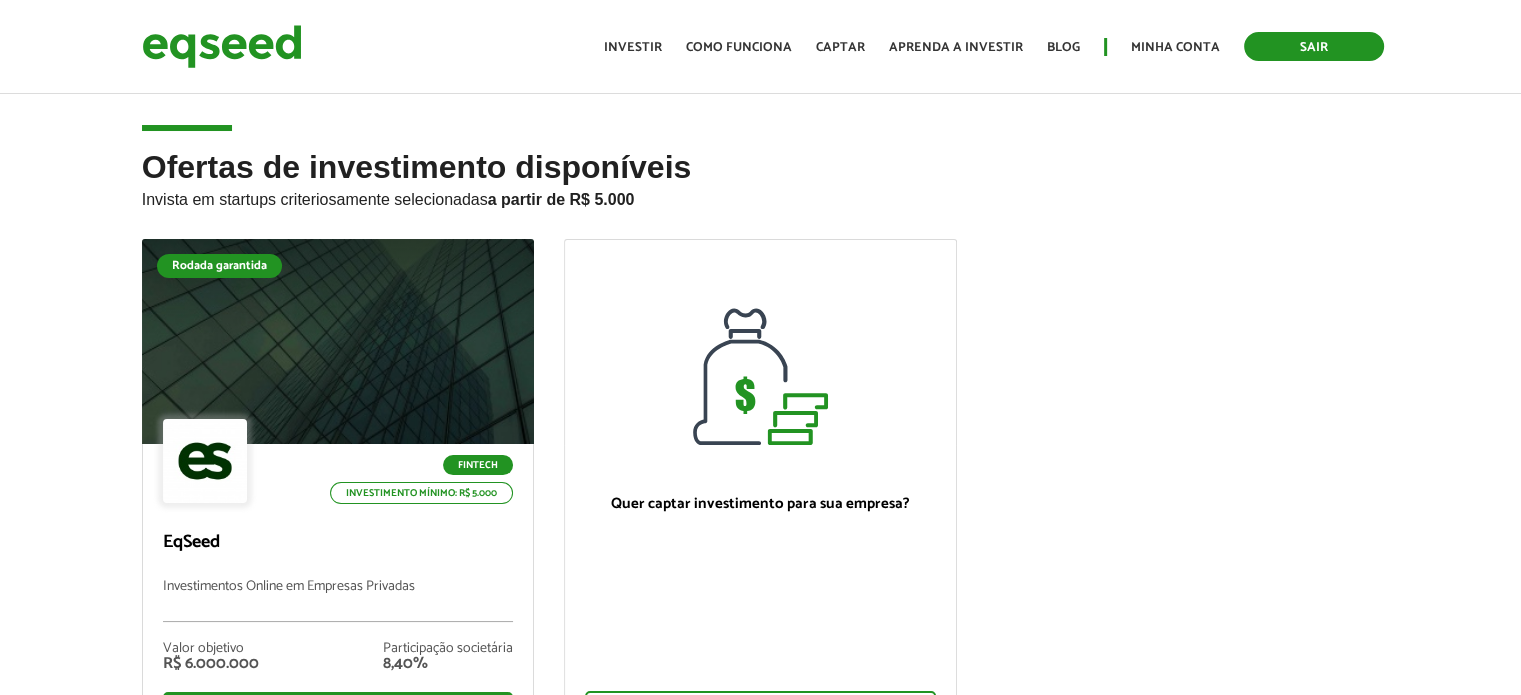 click on "Sair" at bounding box center (1314, 46) 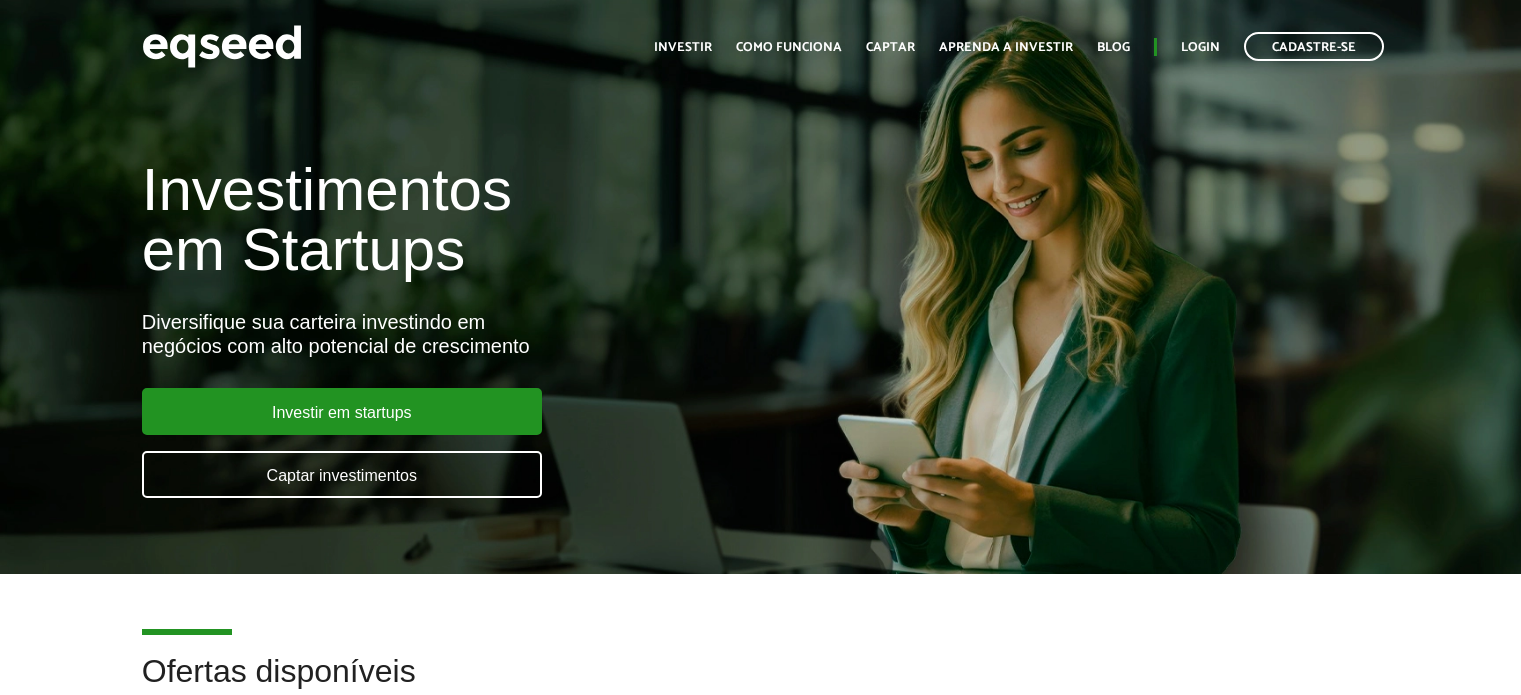 scroll, scrollTop: 0, scrollLeft: 0, axis: both 